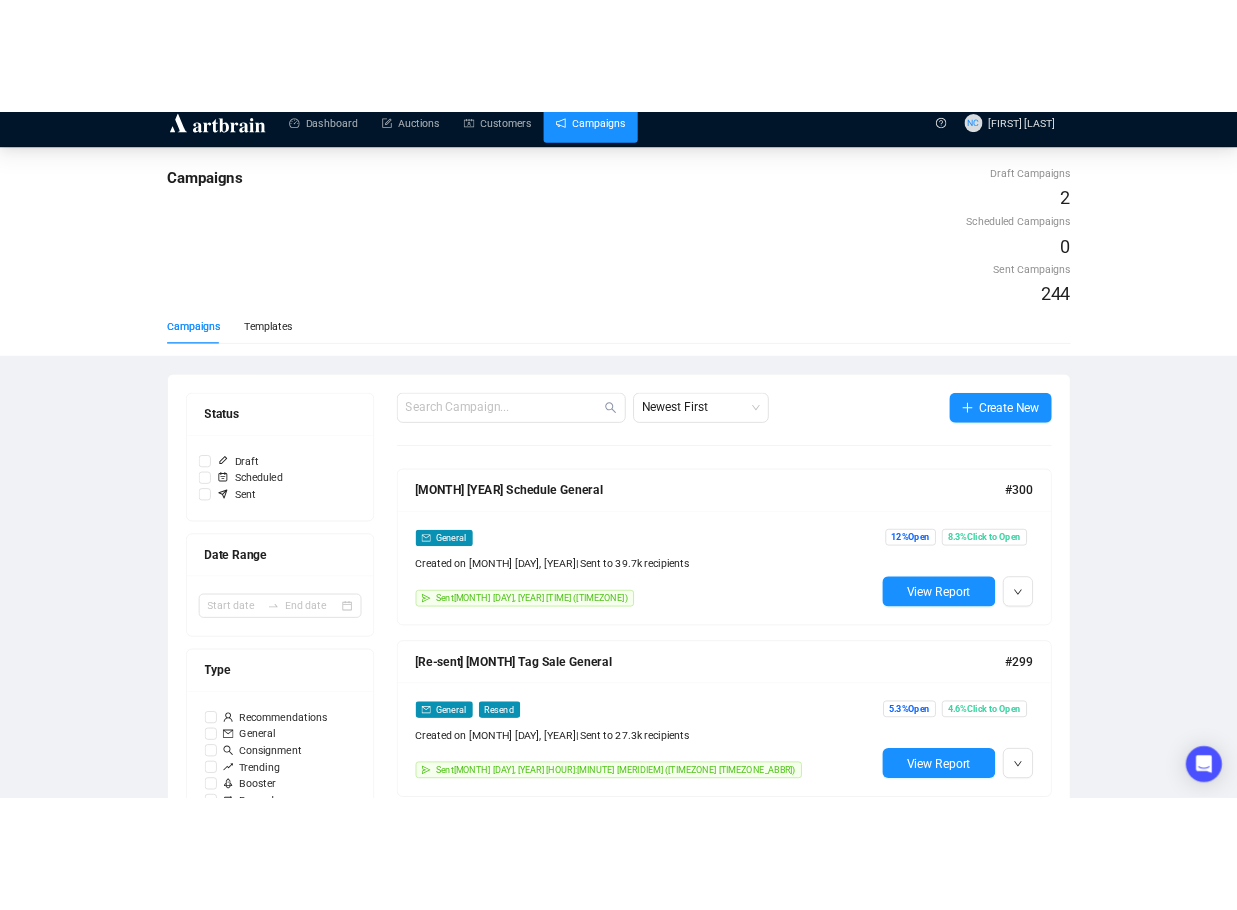 scroll, scrollTop: 2, scrollLeft: 0, axis: vertical 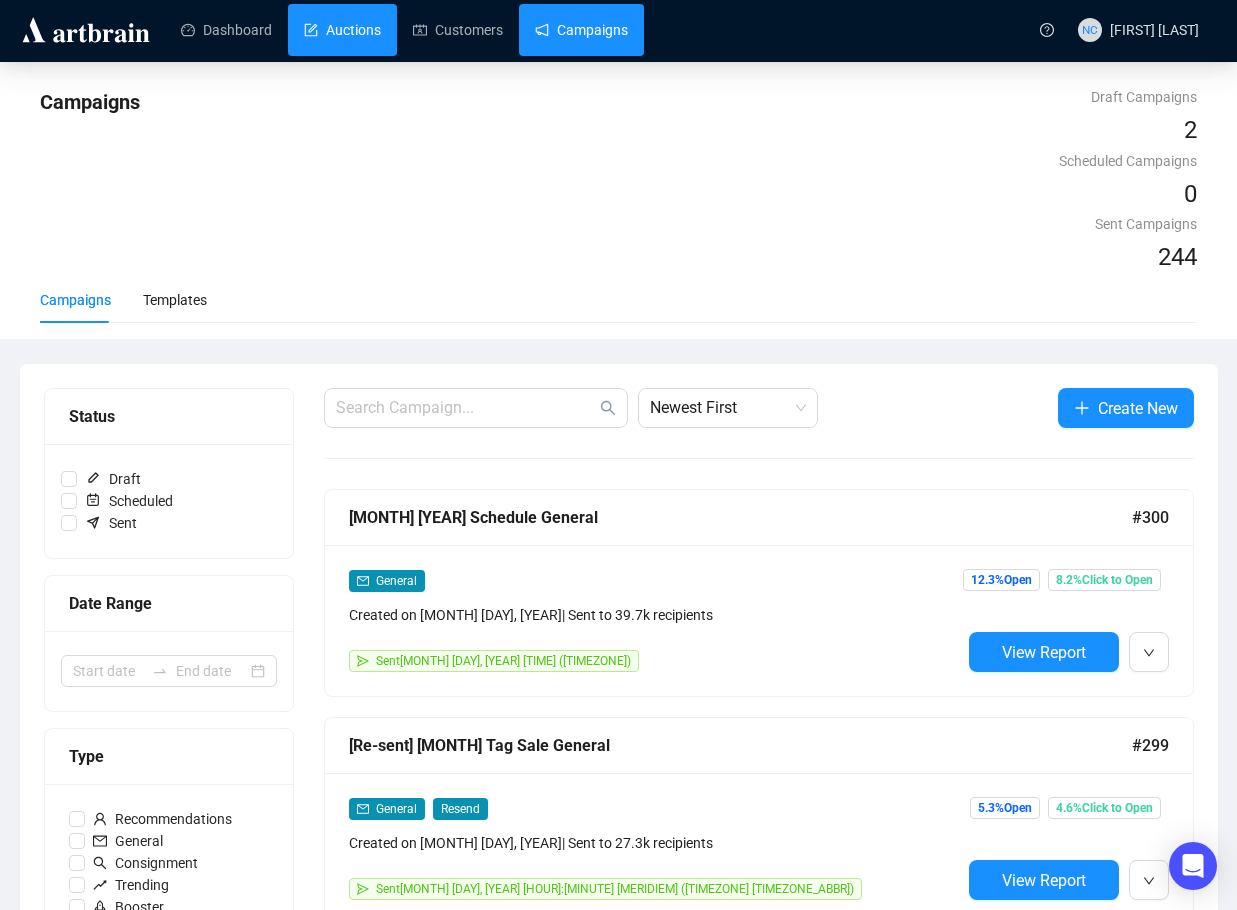 click on "Auctions" at bounding box center (342, 30) 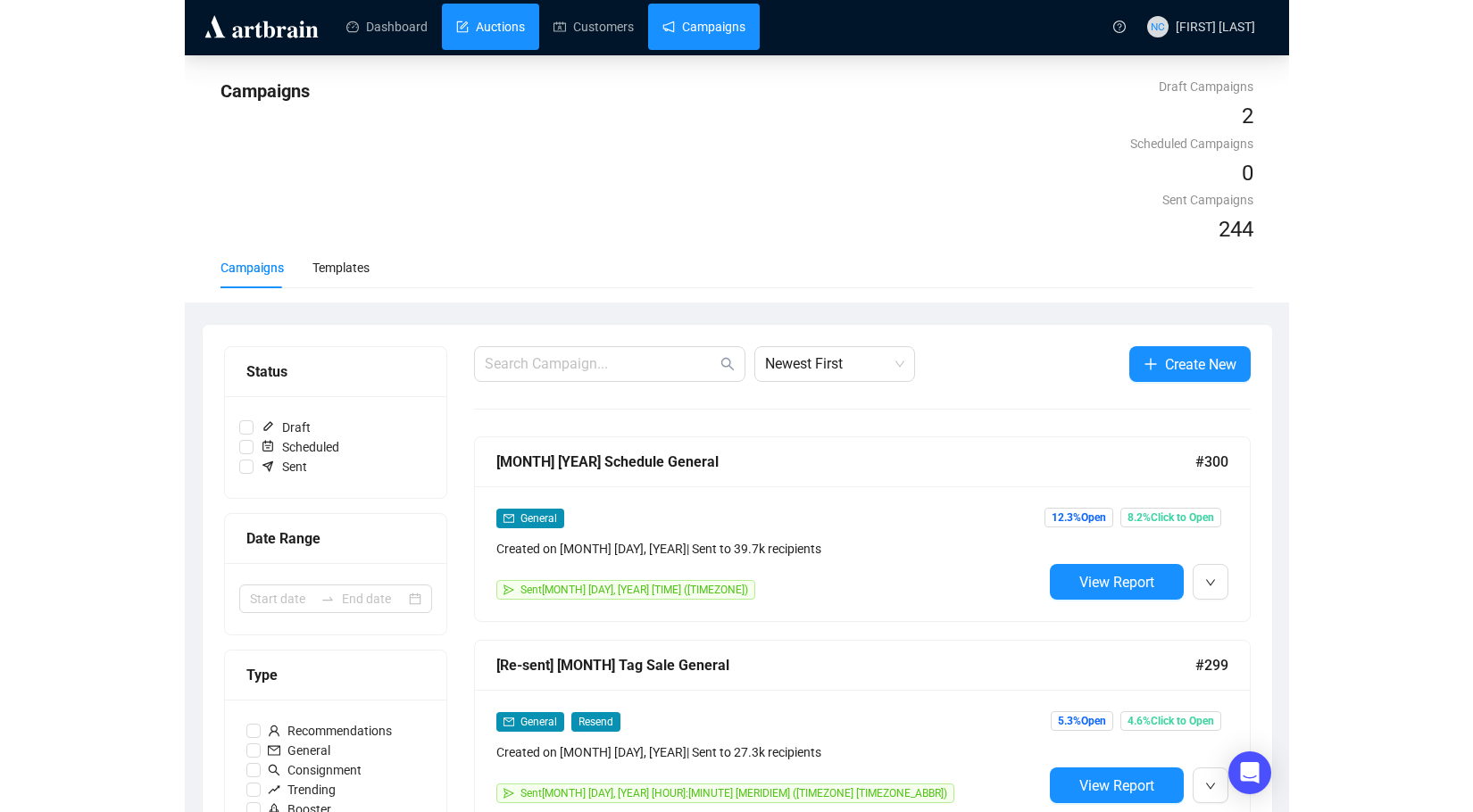 scroll, scrollTop: 0, scrollLeft: 0, axis: both 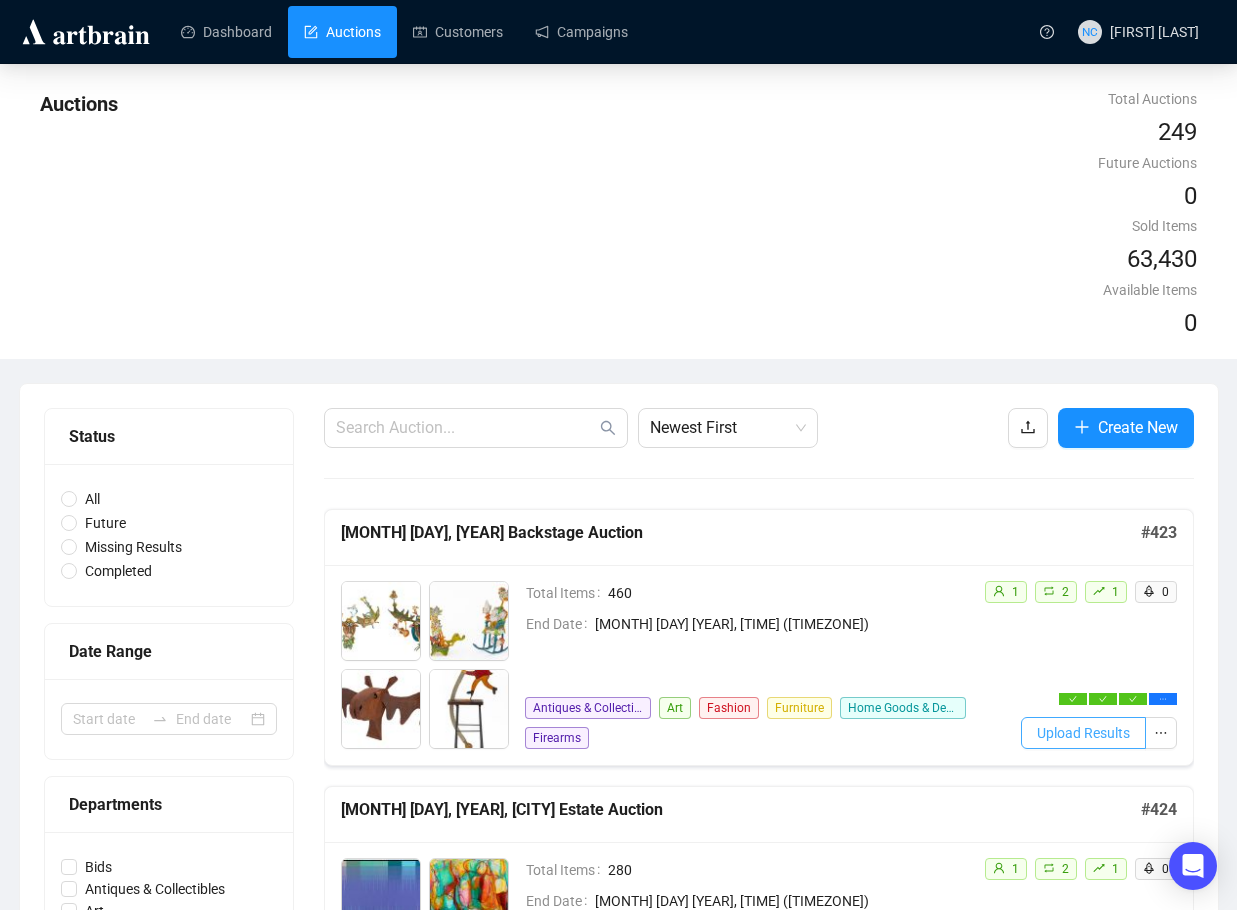 click on "Upload Results" at bounding box center (1083, 733) 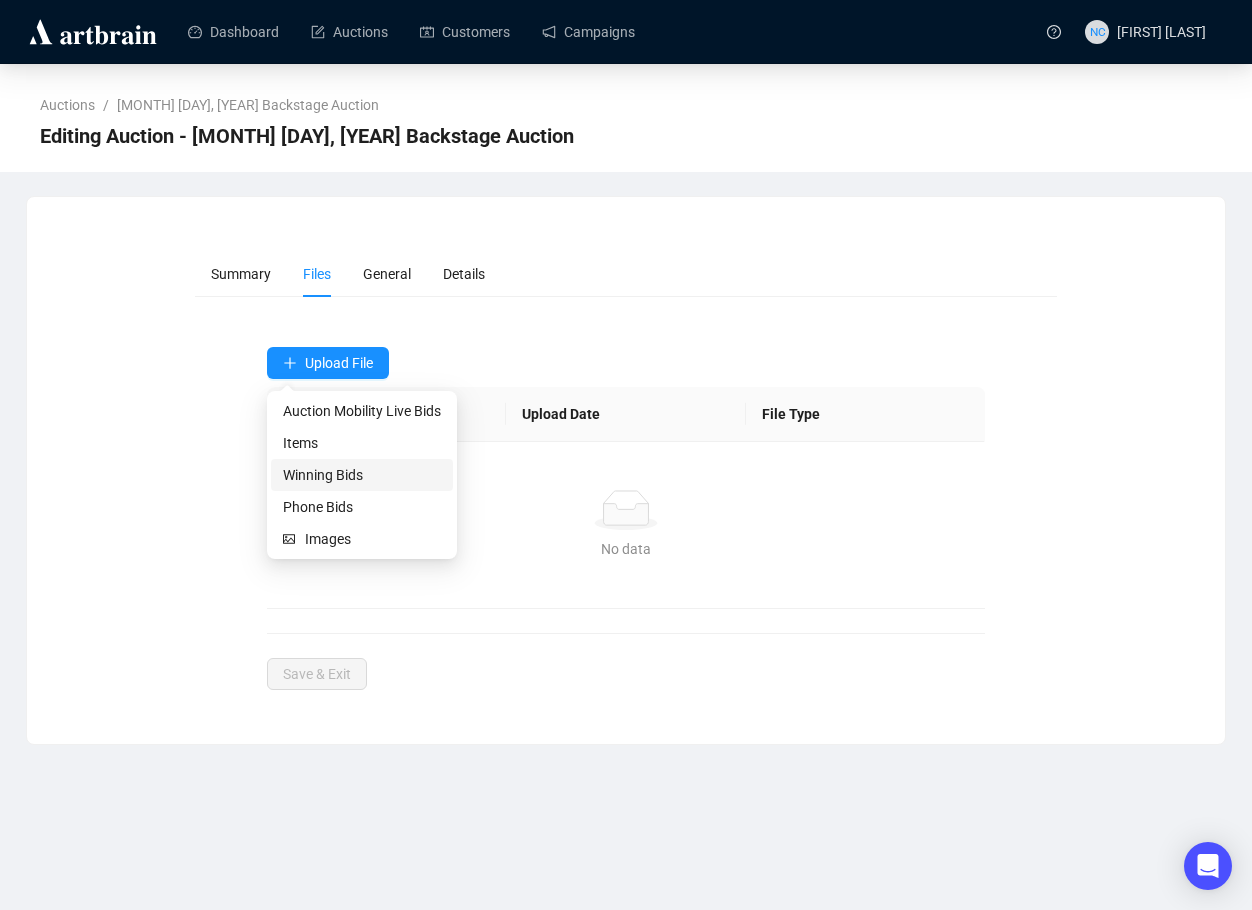 click on "Winning Bids" at bounding box center [362, 475] 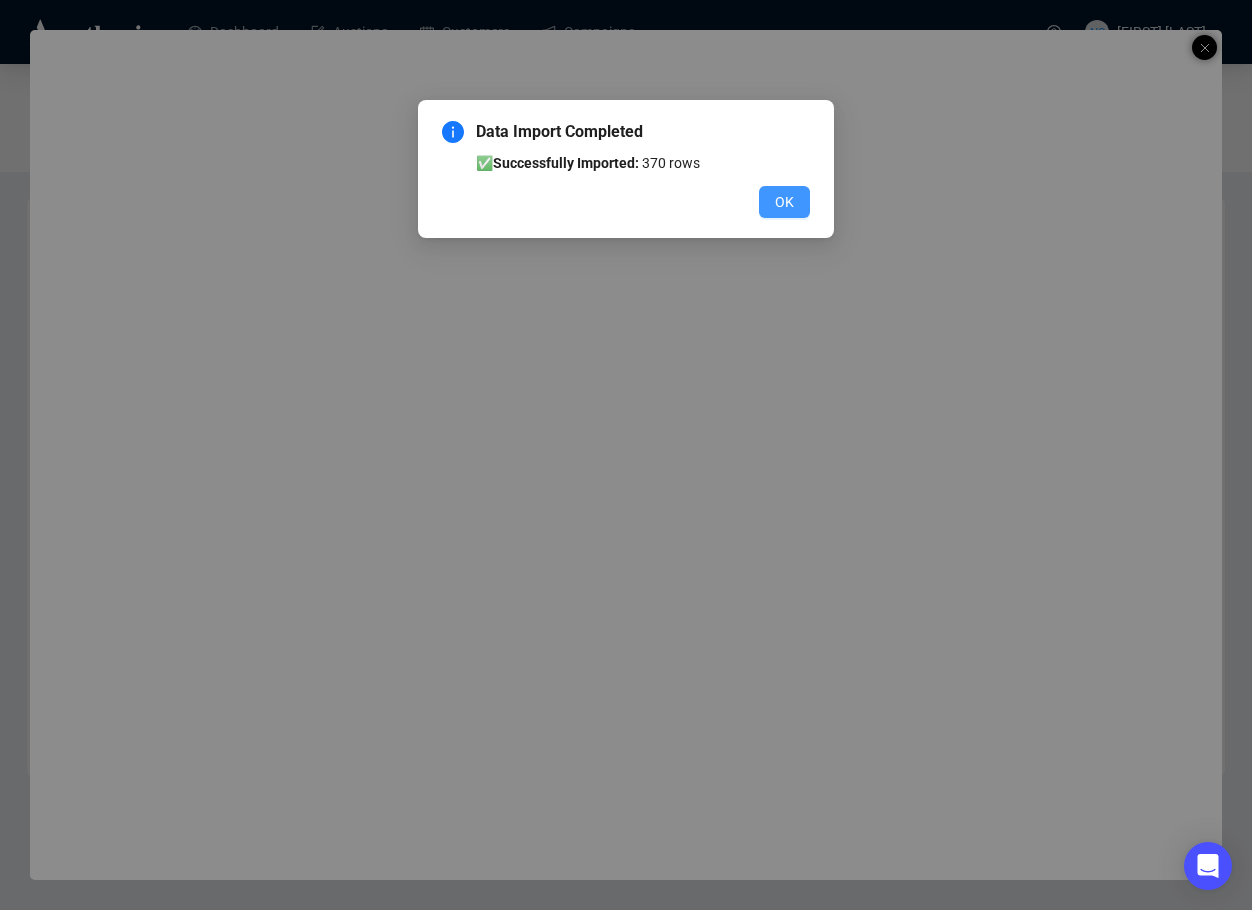 click on "OK" at bounding box center (784, 202) 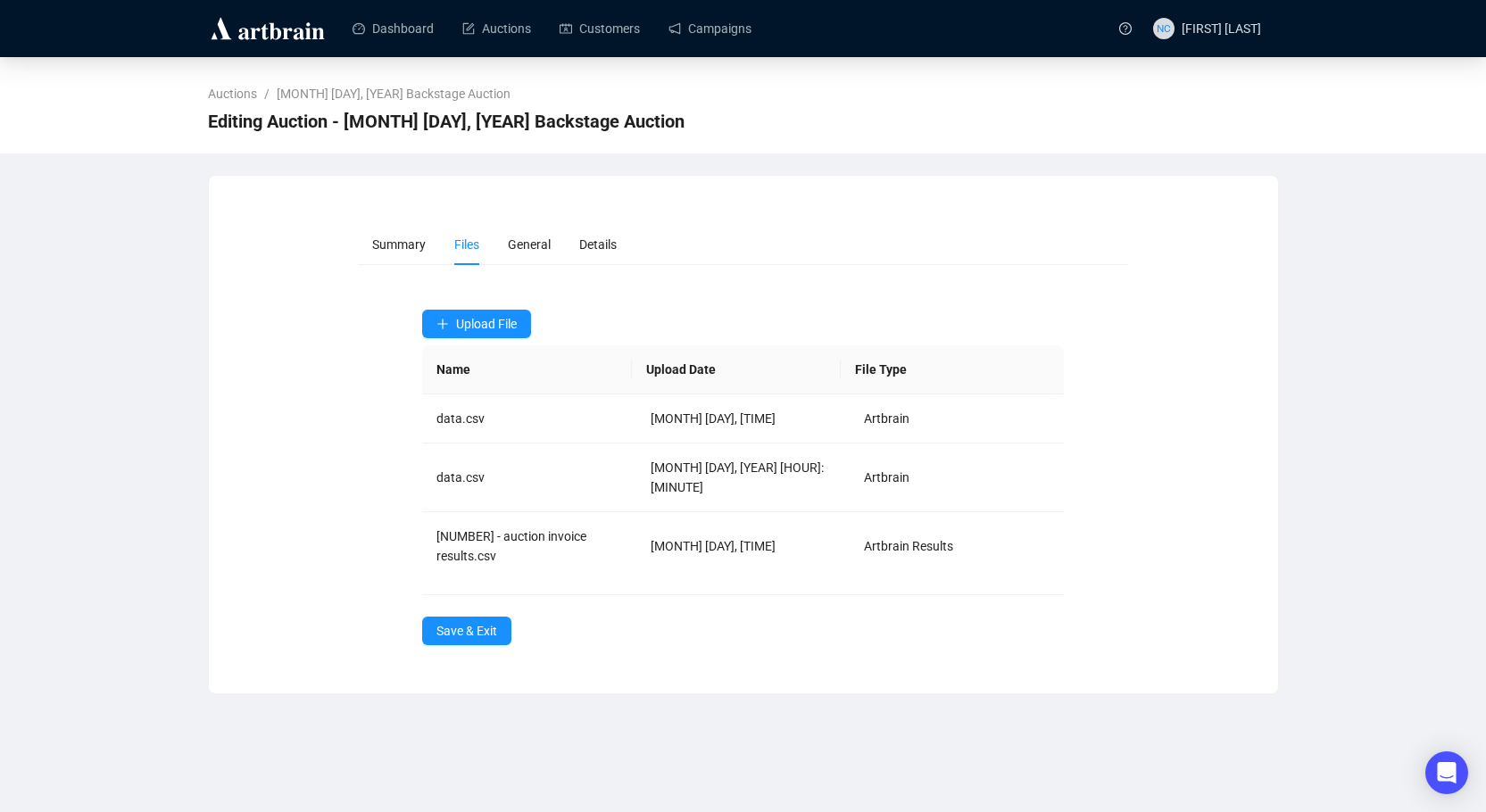 click on "Summary Files General Details Upload File Name Upload Date File Type       data.csv [MONTH] [DAY], [TIME] Artbrain data.csv [MONTH] [DAY], [TIME] Artbrain [NUMBER] - auction invoice results.csv [MONTH] [DAY], [TIME] Artbrain Results Save & Exit" at bounding box center [743, 435] 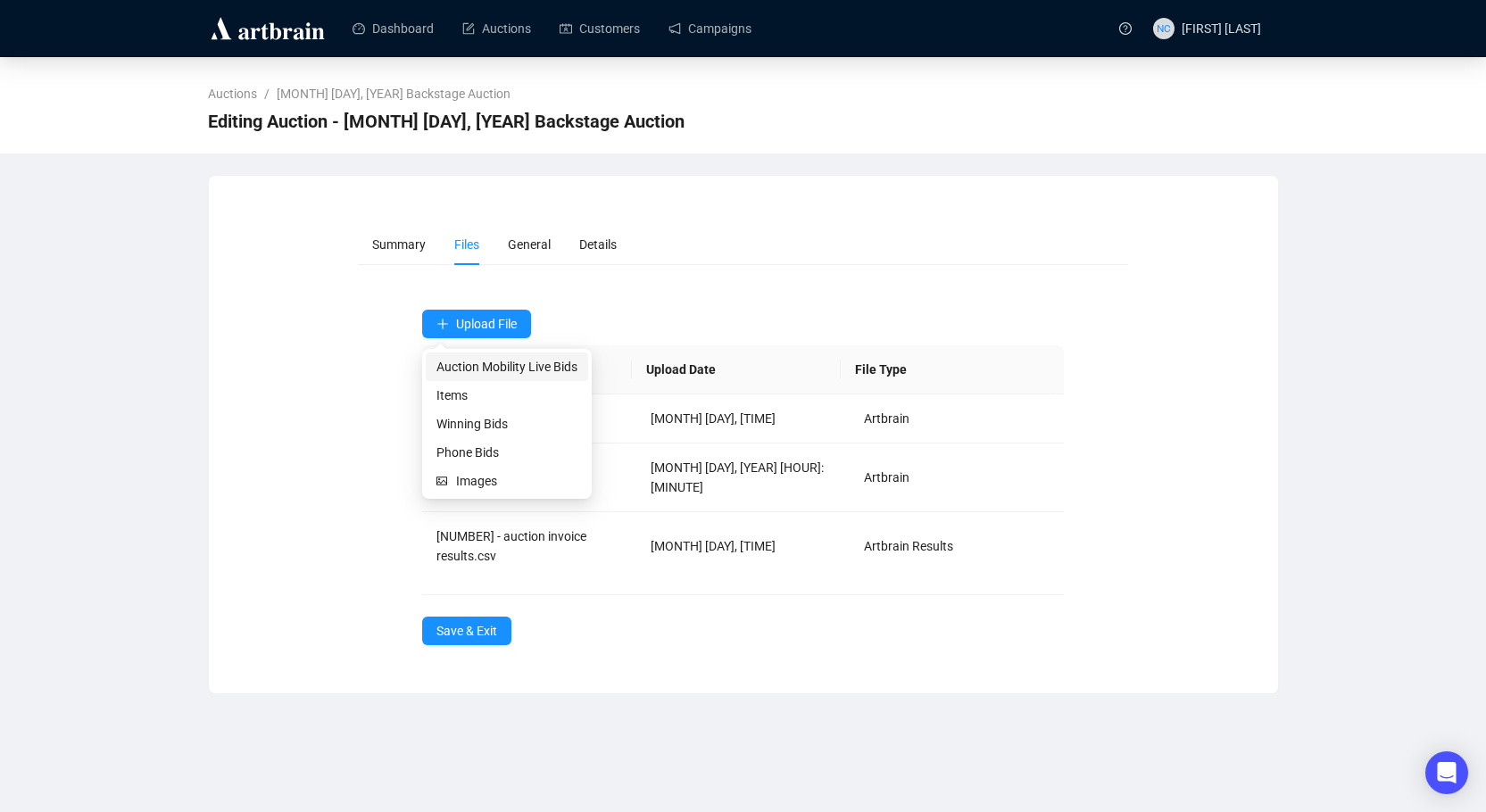 click on "Auction Mobility Live Bids" at bounding box center [507, 367] 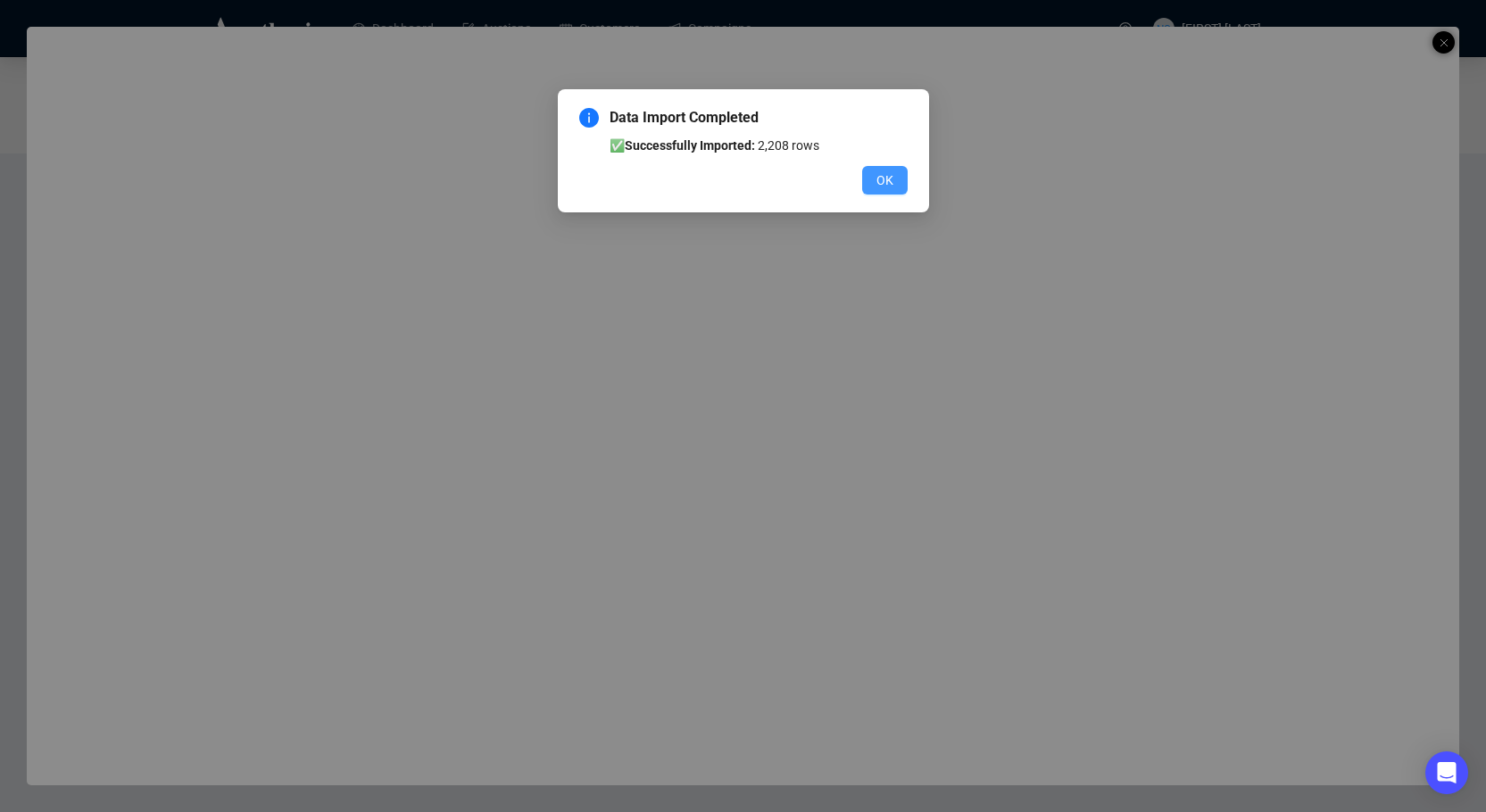 click on "OK" at bounding box center (884, 180) 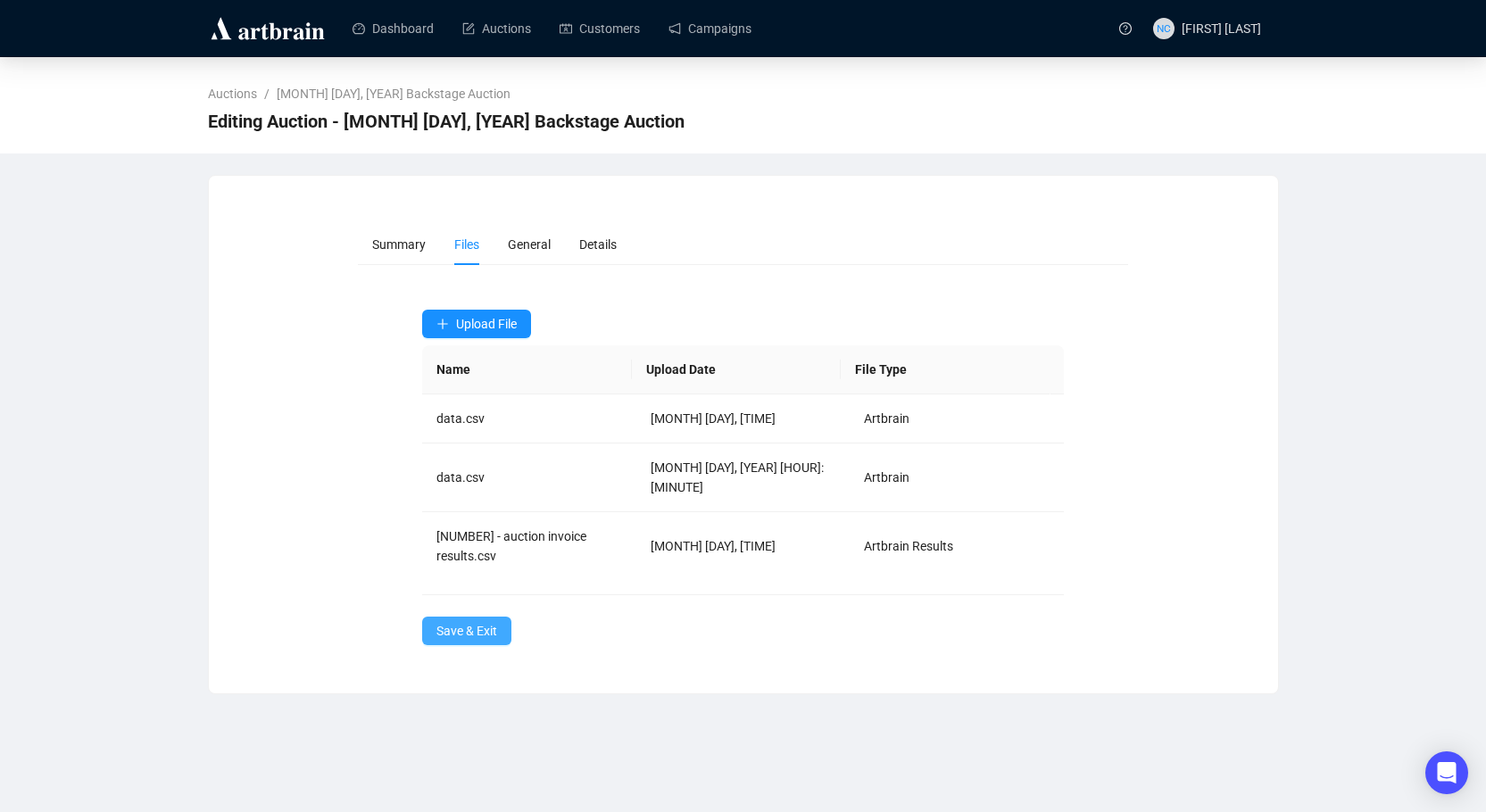 click on "Save & Exit" at bounding box center [467, 631] 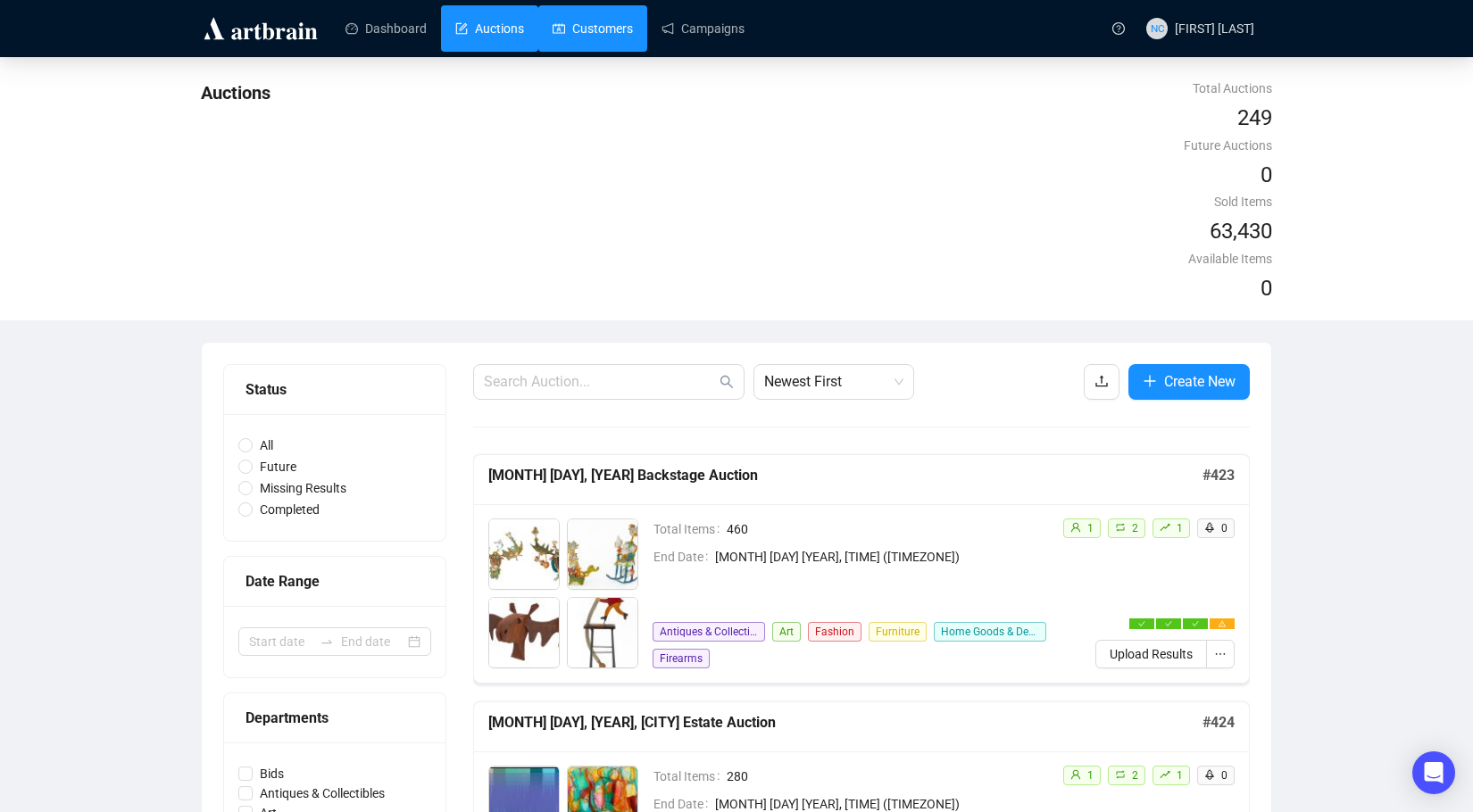 click on "Customers" at bounding box center (593, 29) 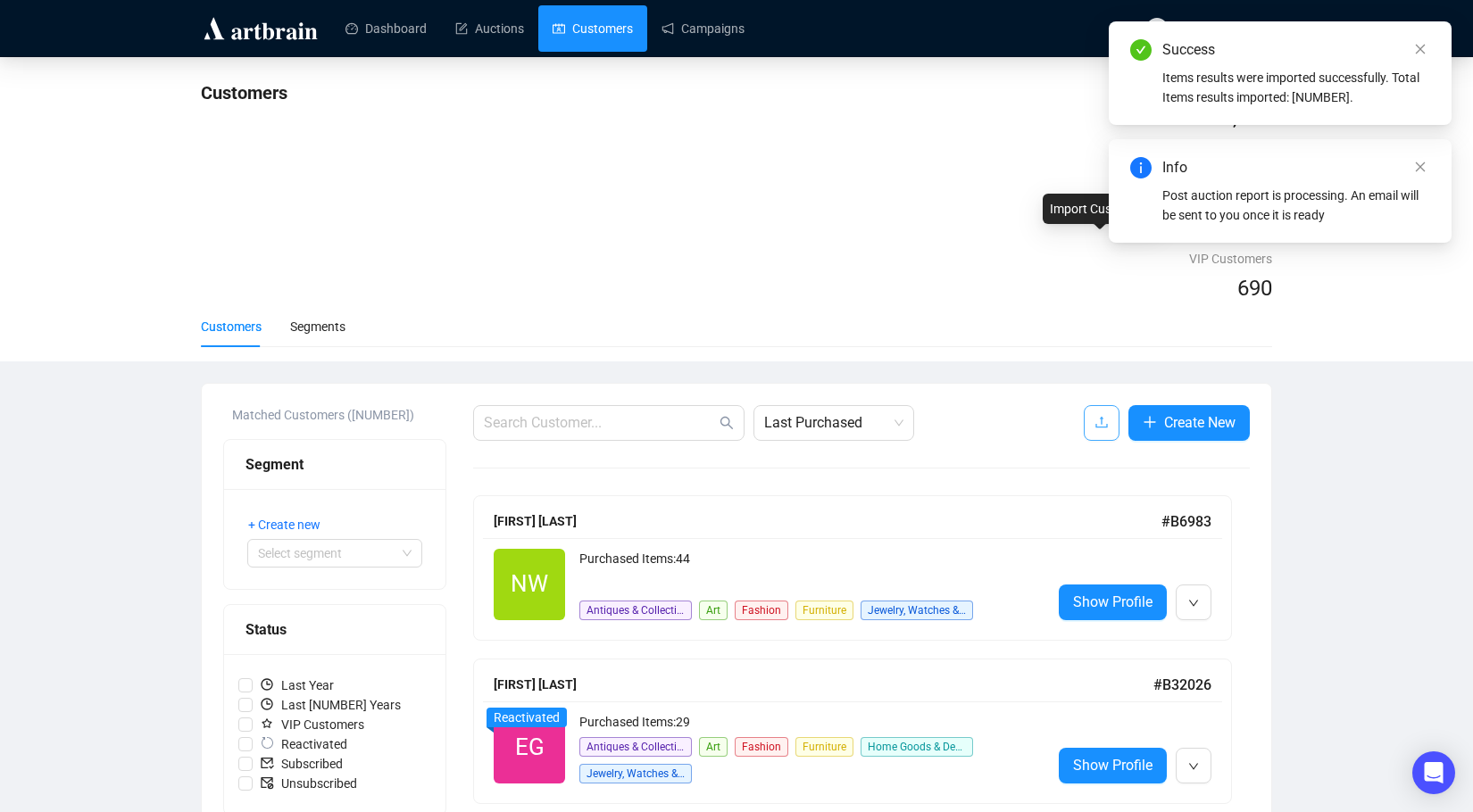 click at bounding box center (1102, 422) 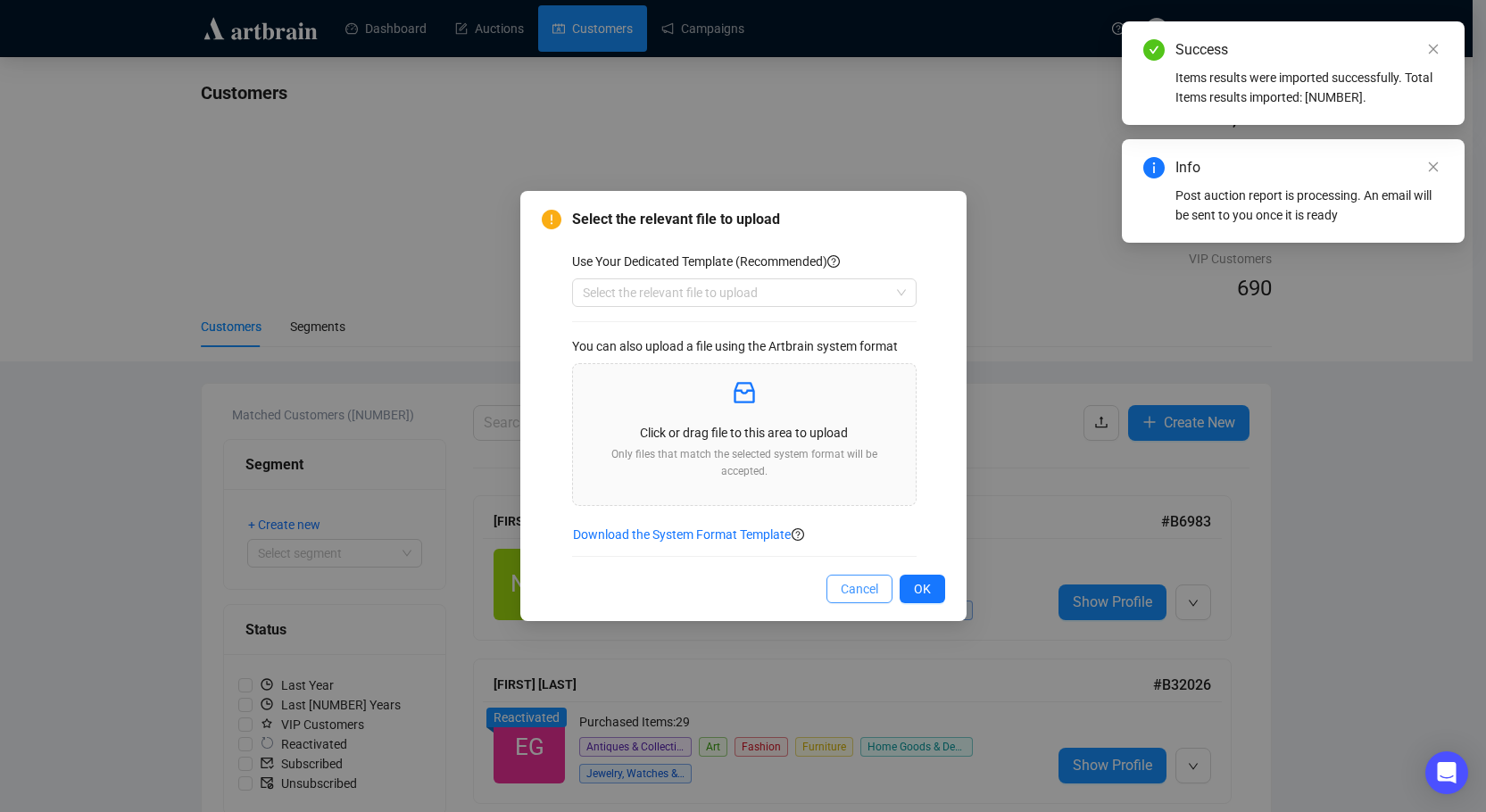click on "Cancel" at bounding box center (859, 589) 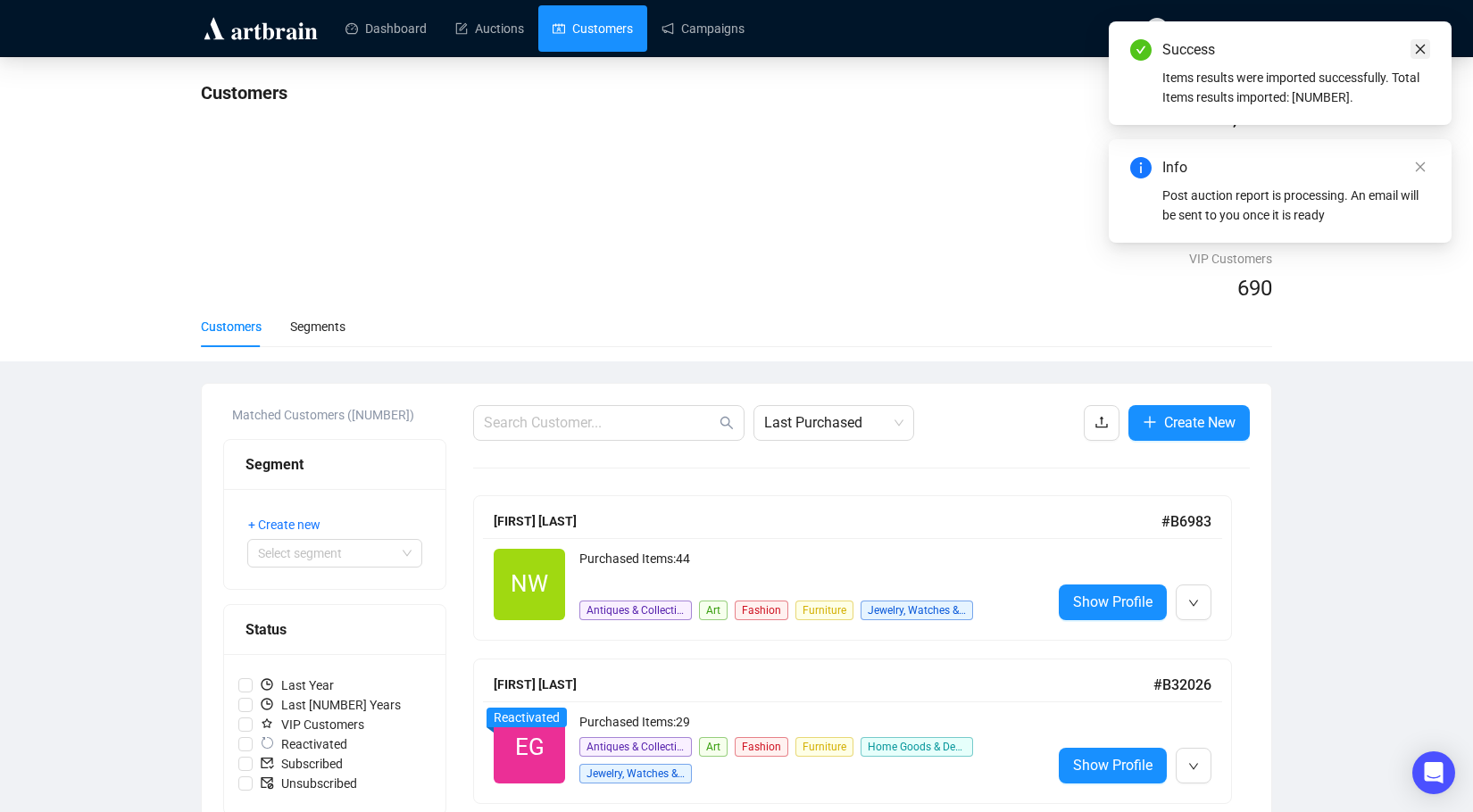 click at bounding box center (1420, 49) 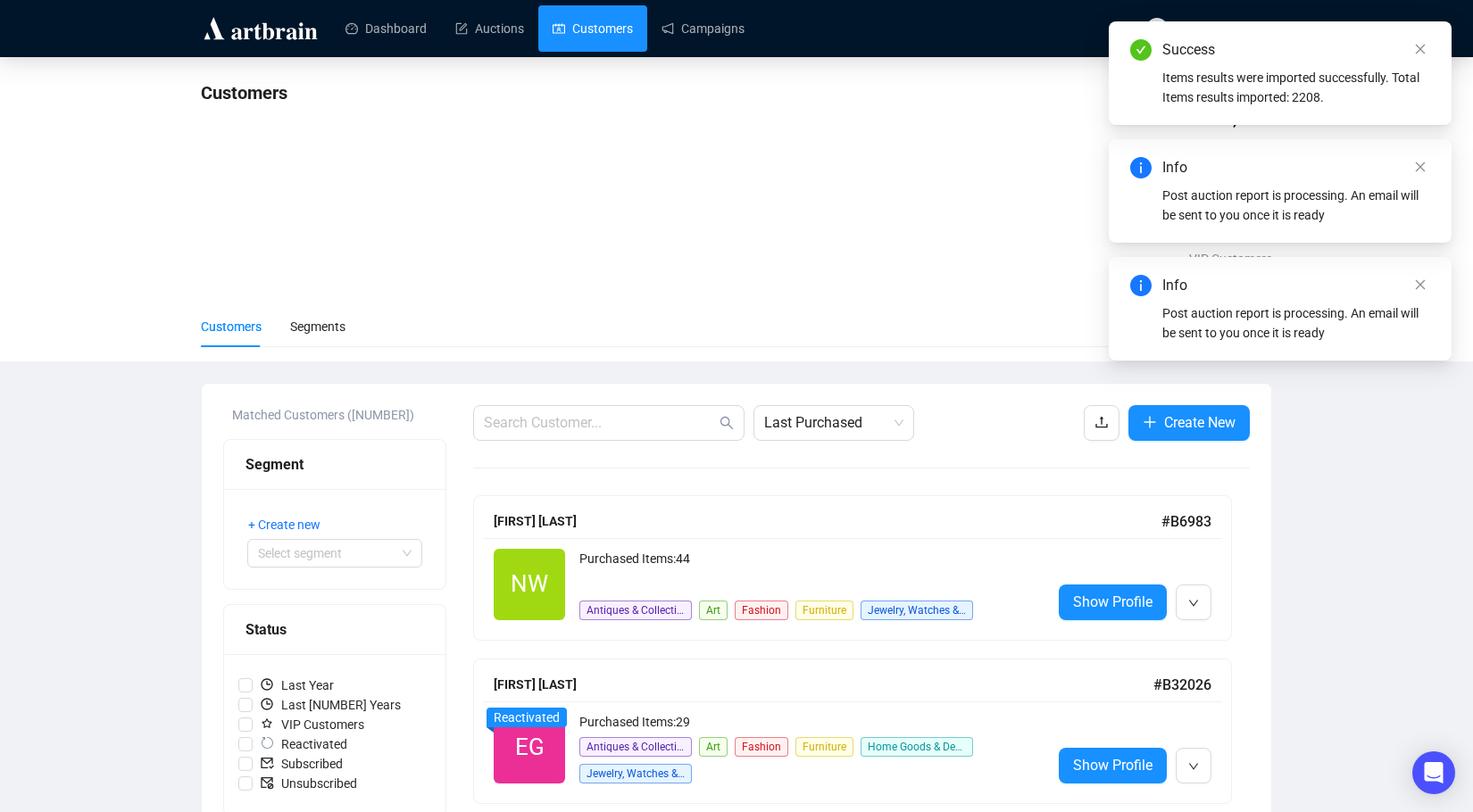 click at bounding box center [1420, 49] 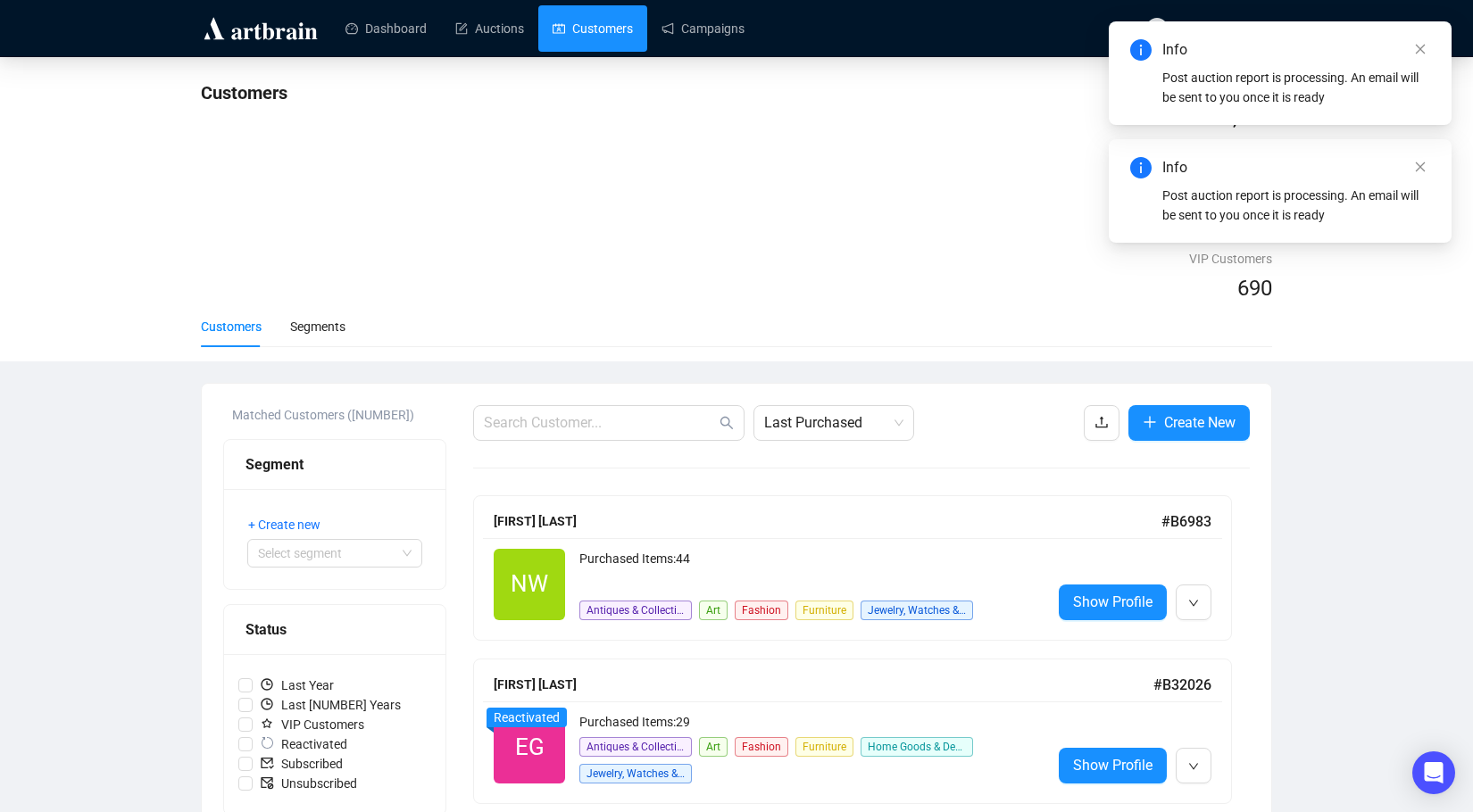 click at bounding box center [1420, 167] 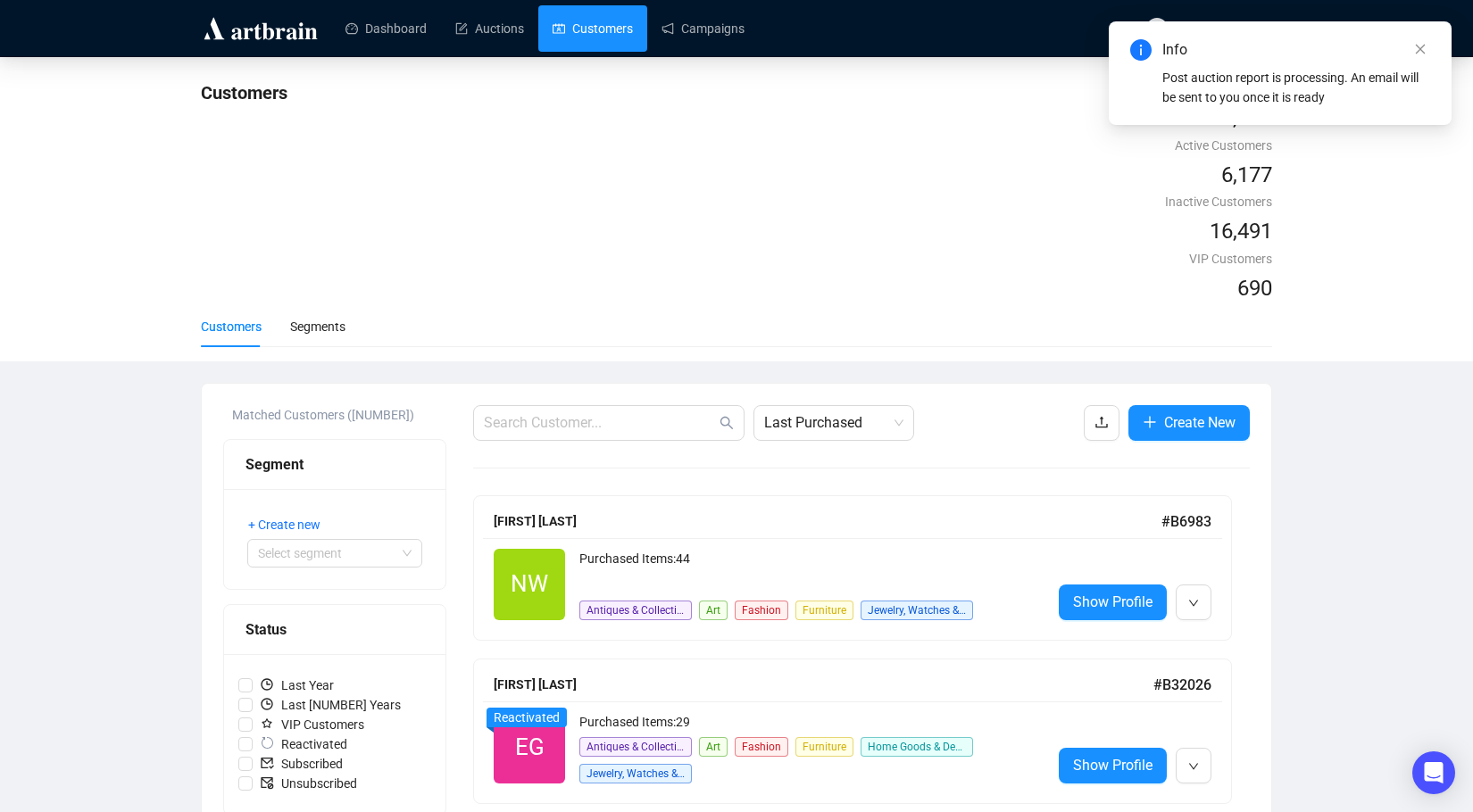 click at bounding box center [1420, 49] 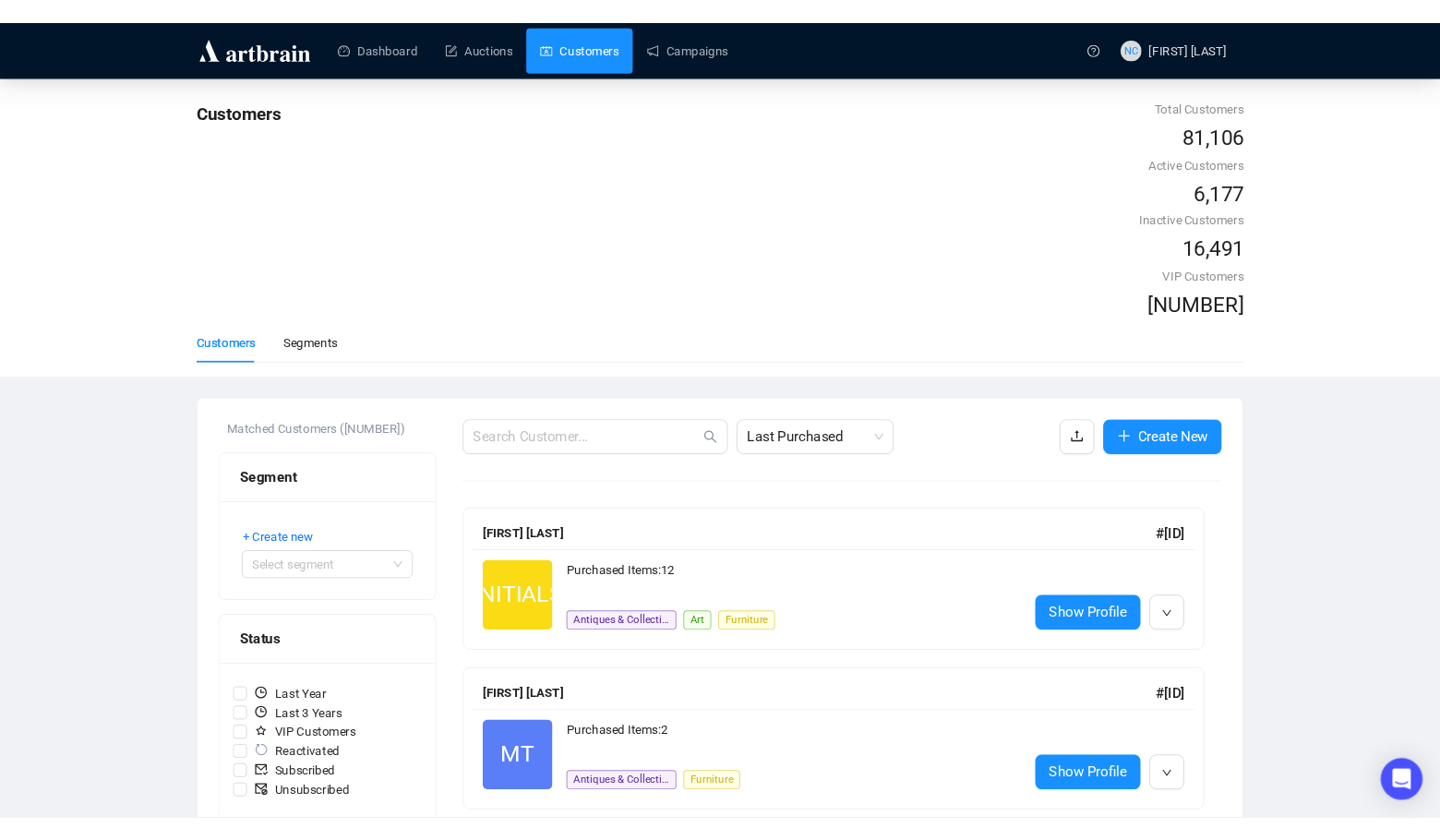 scroll, scrollTop: 0, scrollLeft: 0, axis: both 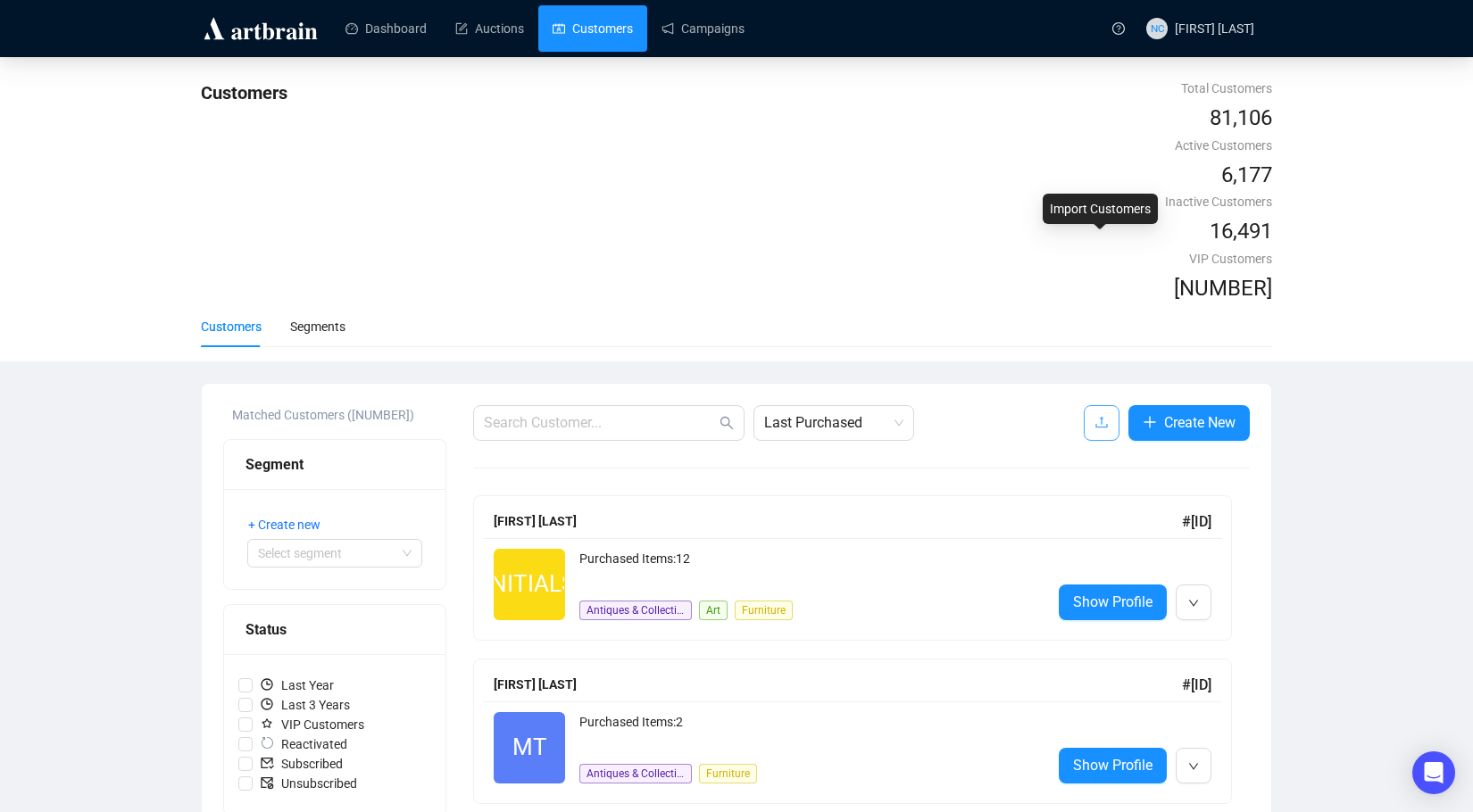 click at bounding box center [1102, 422] 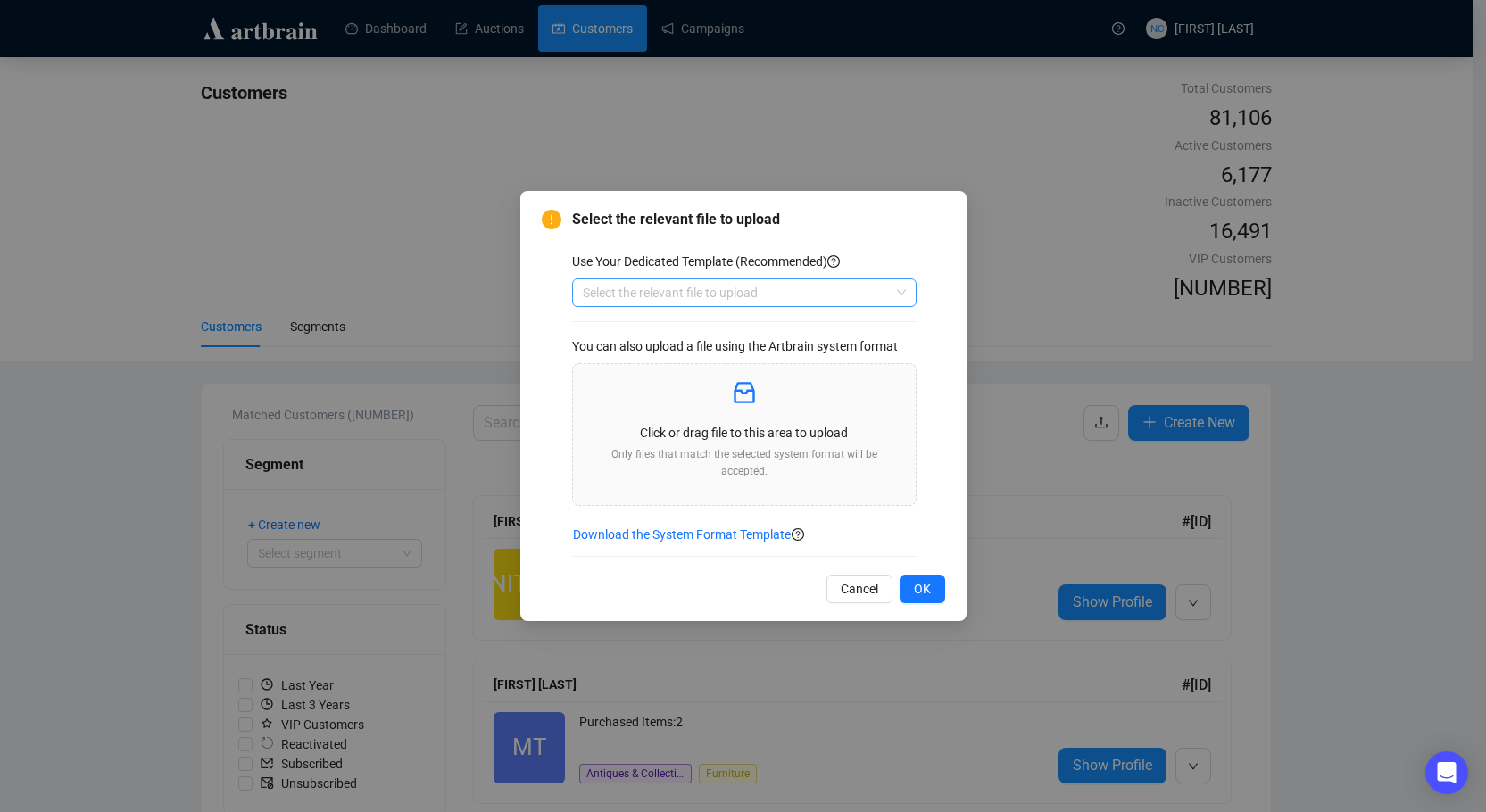 click at bounding box center [736, 293] 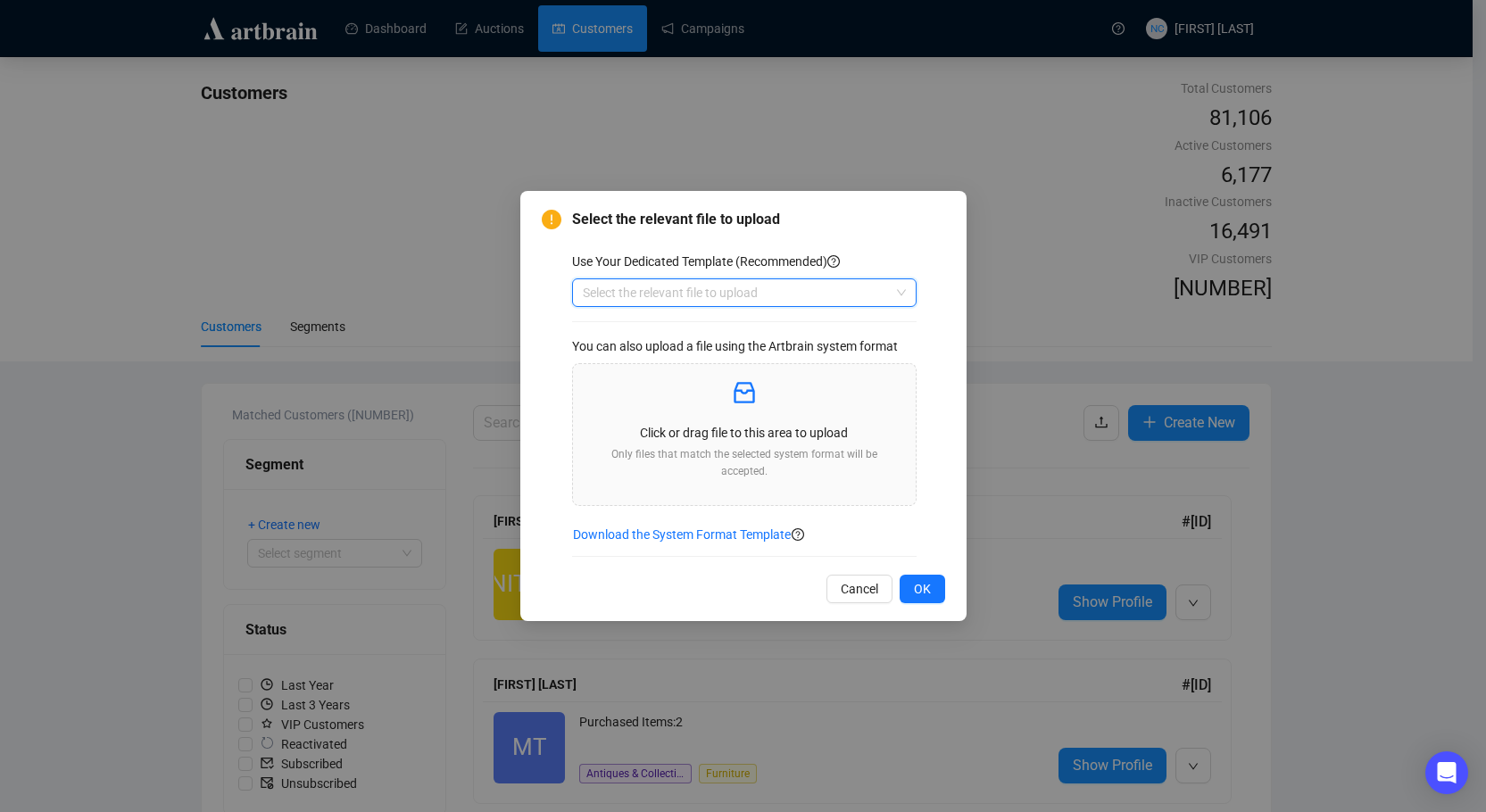 click at bounding box center [736, 293] 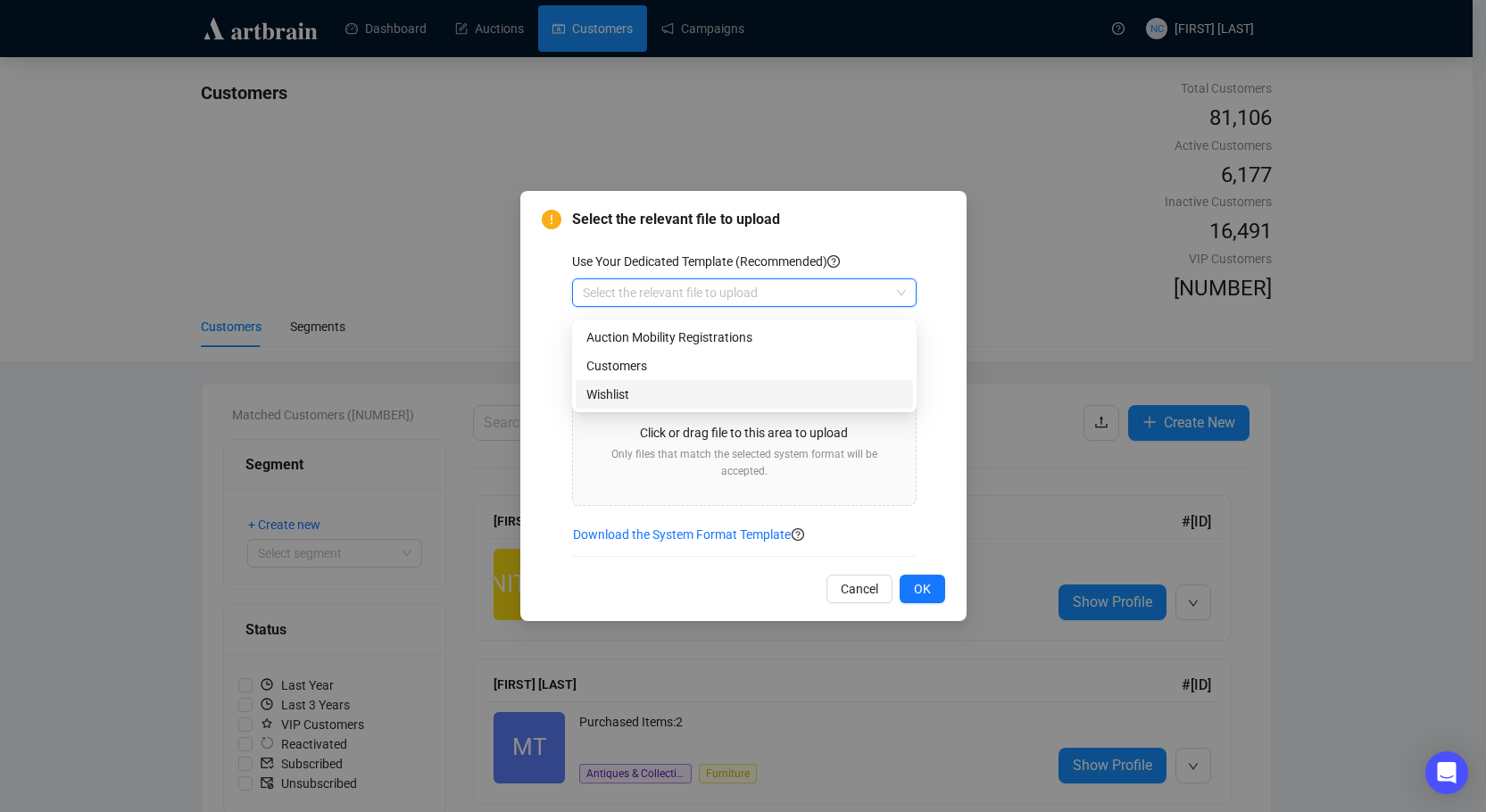 click on "Wishlist" at bounding box center [744, 394] 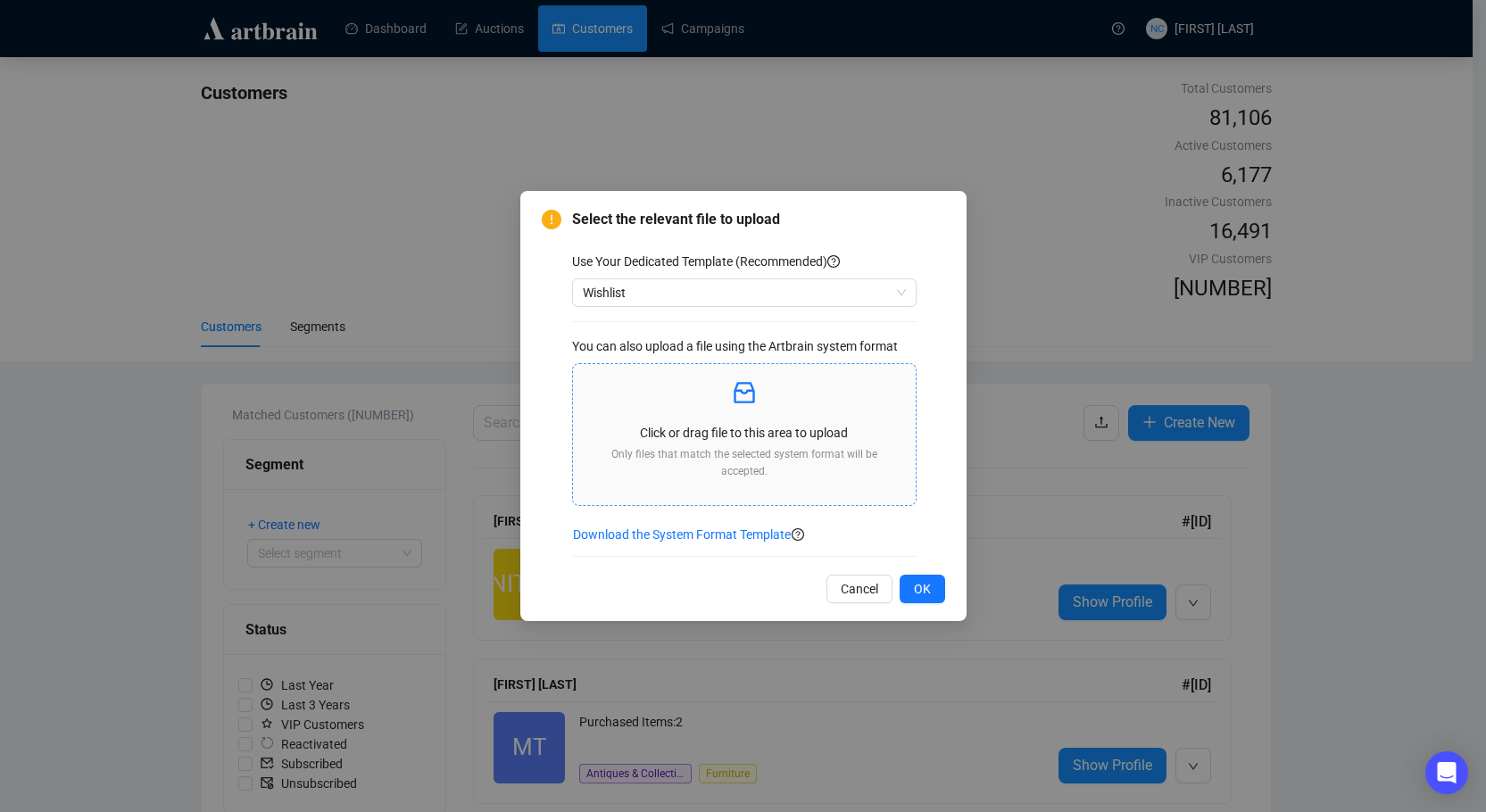 click on "Click or drag file to this area to upload" at bounding box center (744, 433) 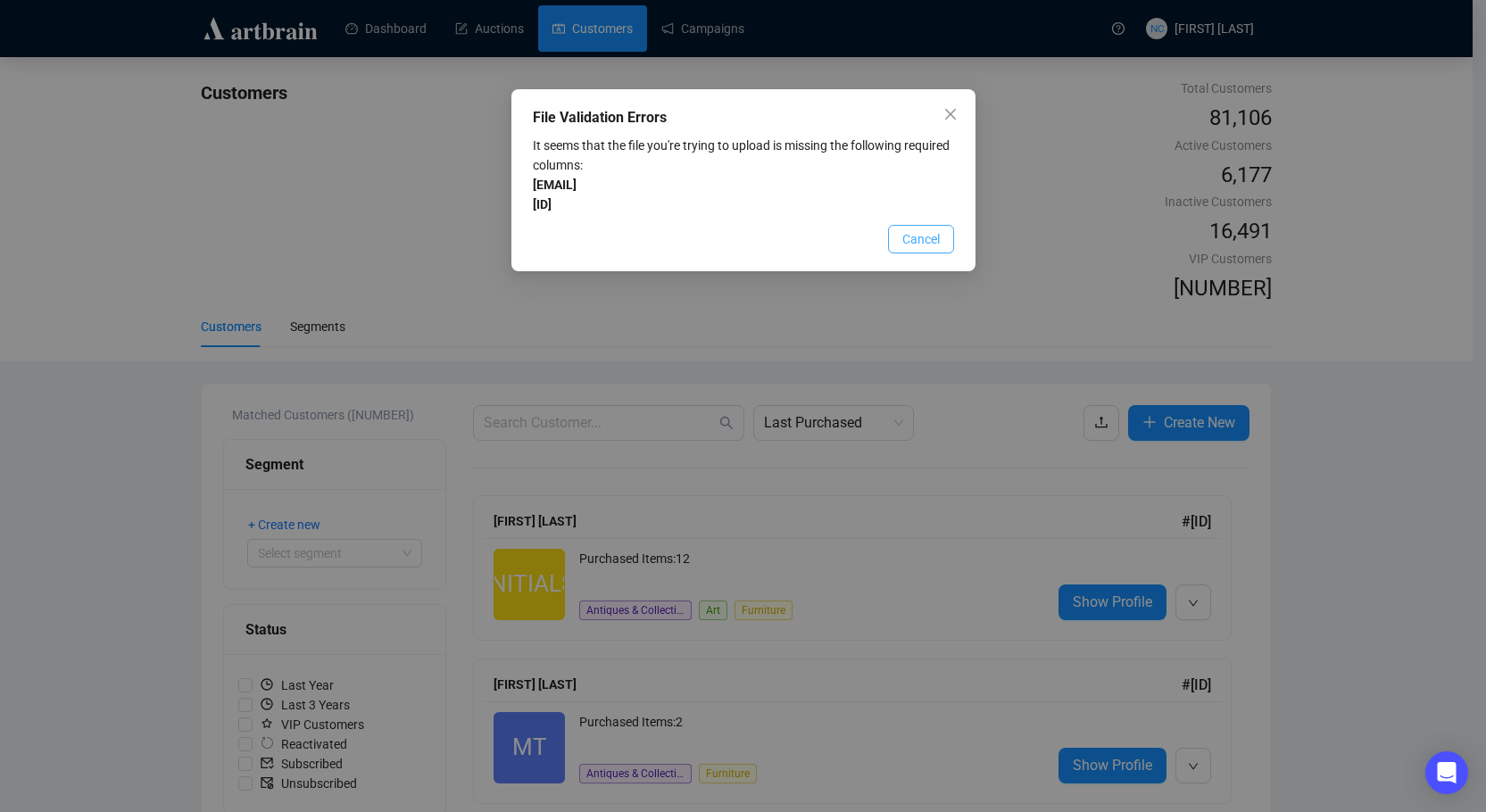 click on "Cancel" at bounding box center [921, 239] 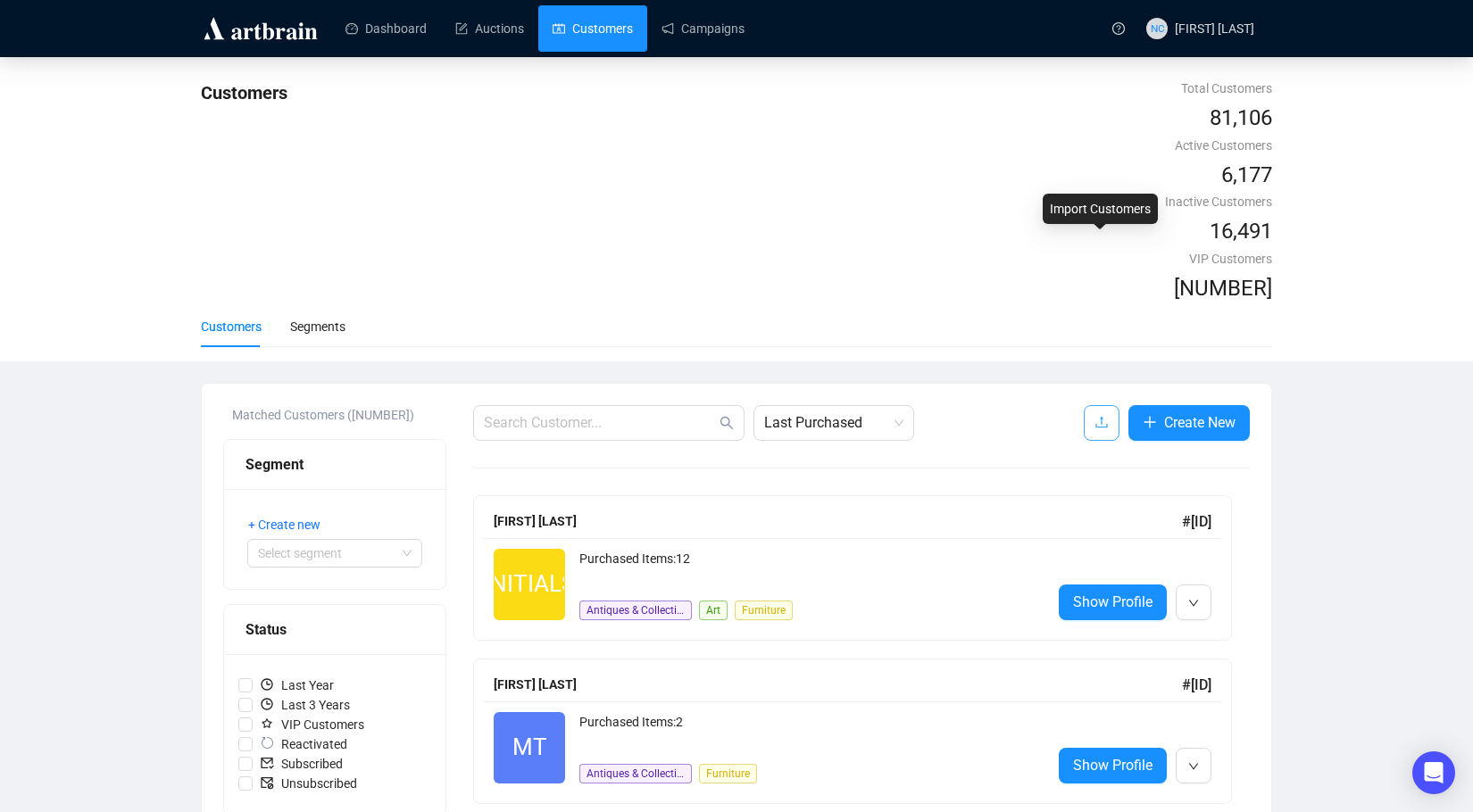 click at bounding box center (1102, 422) 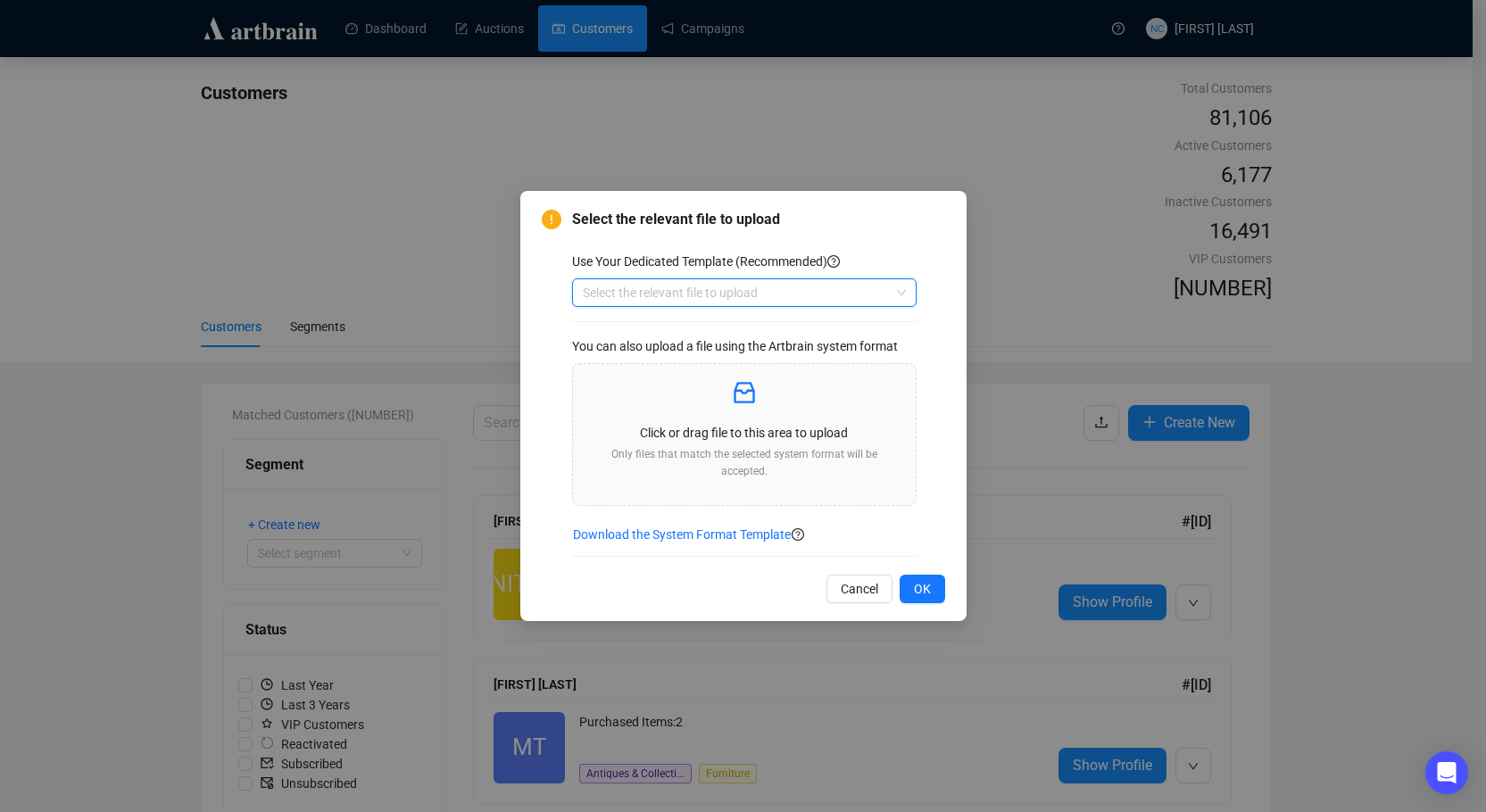 click at bounding box center [736, 293] 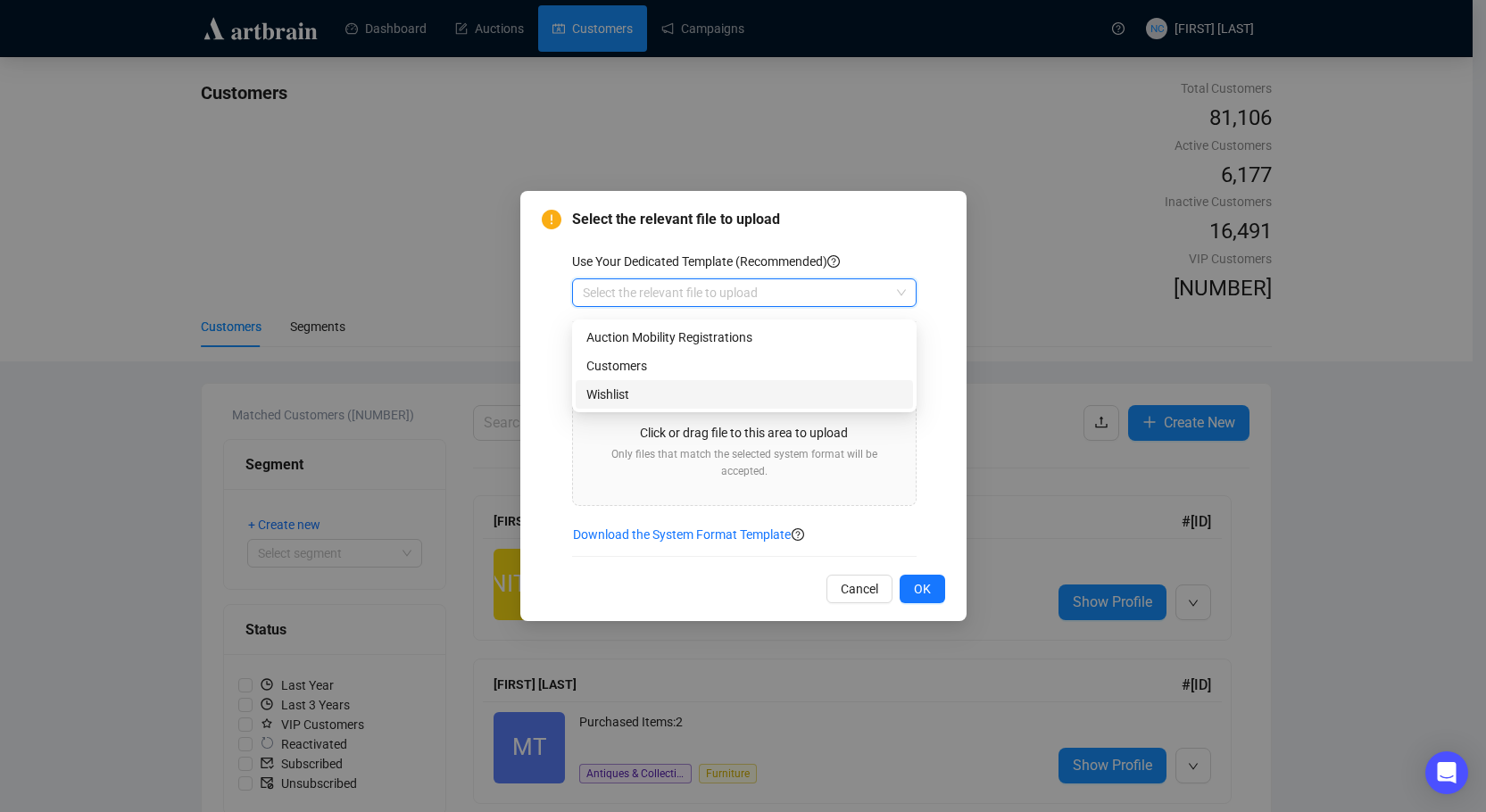click on "Wishlist" at bounding box center (744, 394) 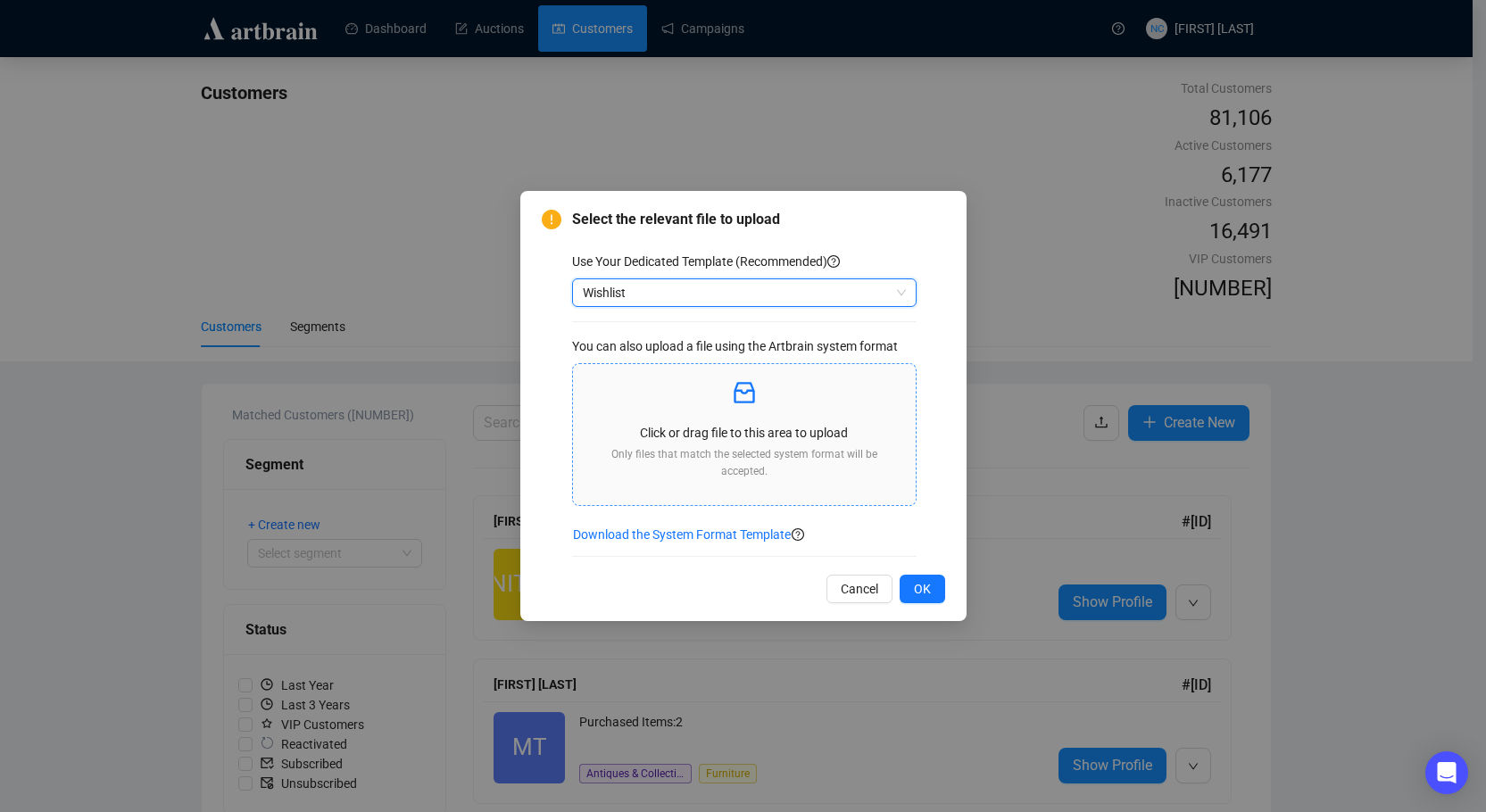 click on "Click or drag file to this area to upload Only files that match the selected system format will be accepted." at bounding box center [744, 435] 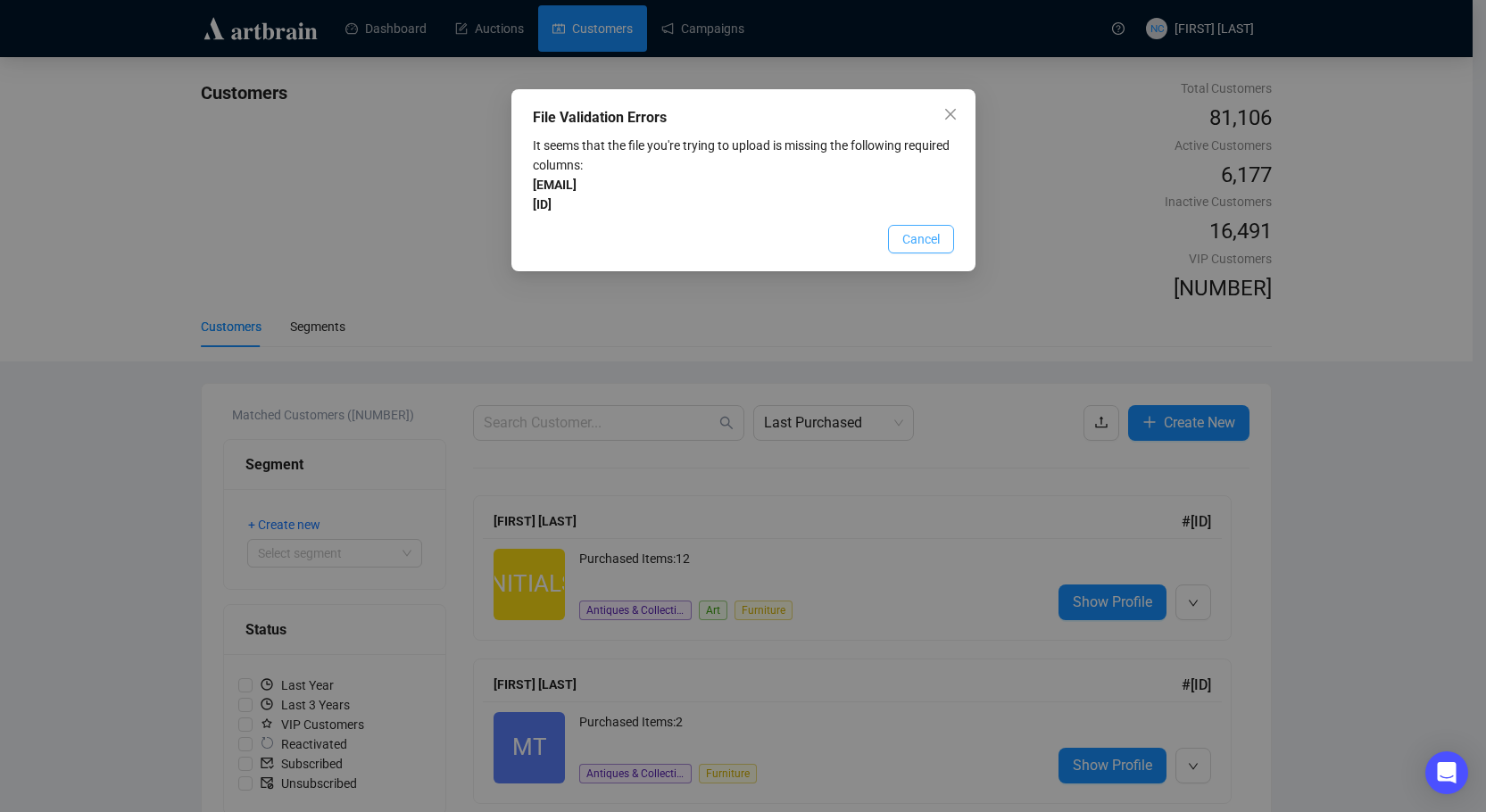click on "Cancel" at bounding box center (921, 239) 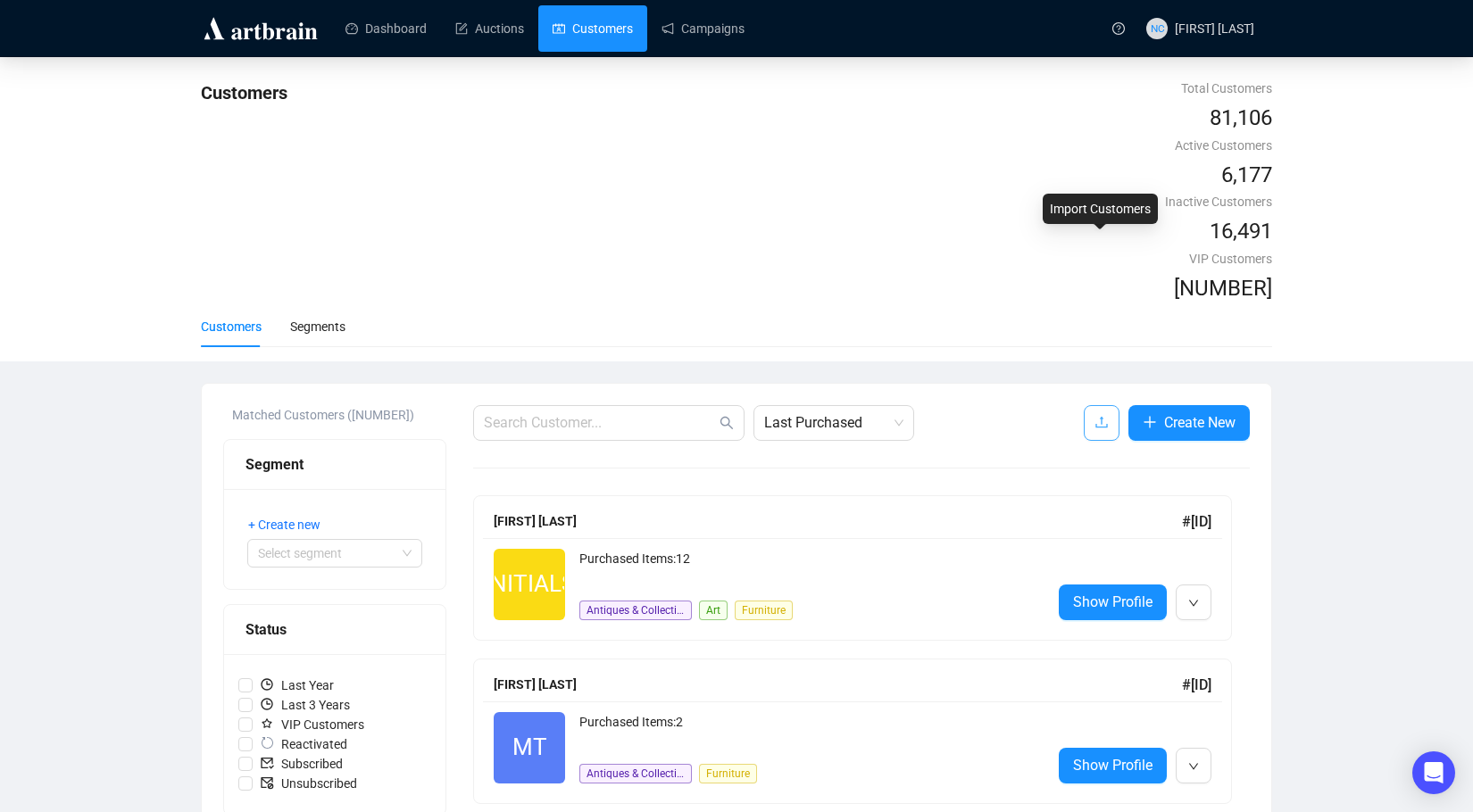 click at bounding box center [1102, 422] 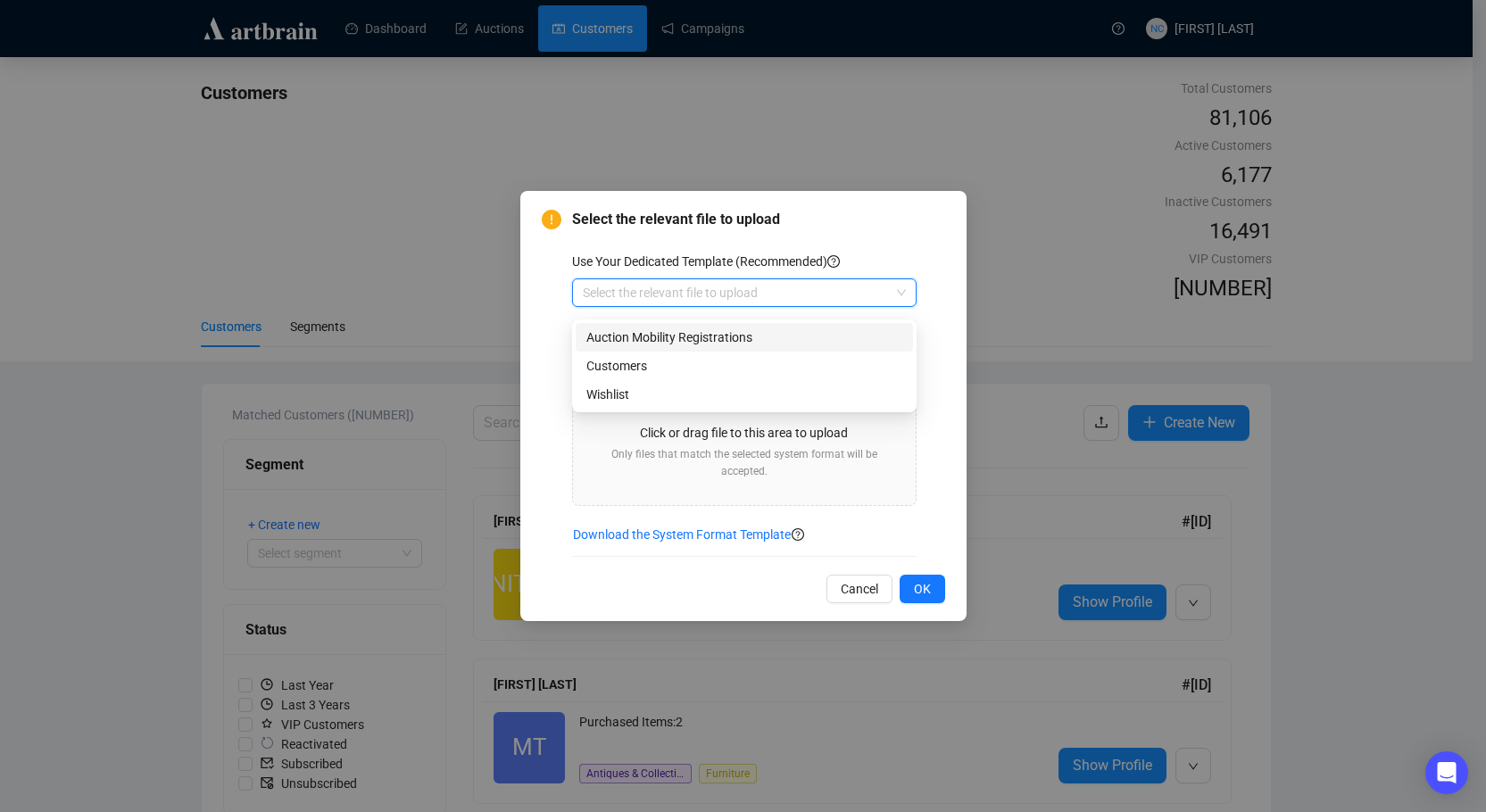 click at bounding box center [736, 293] 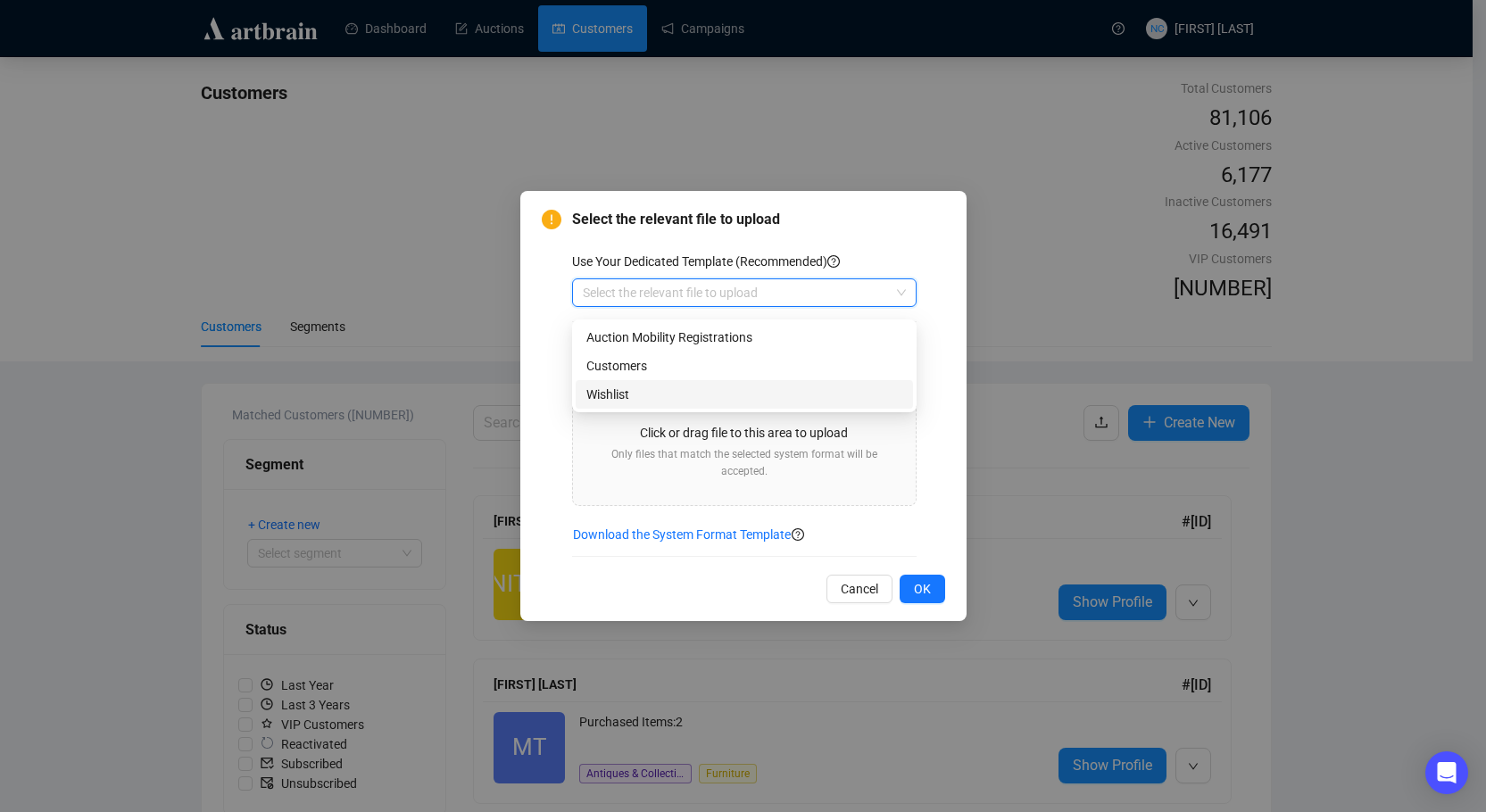 click on "Wishlist" at bounding box center [744, 394] 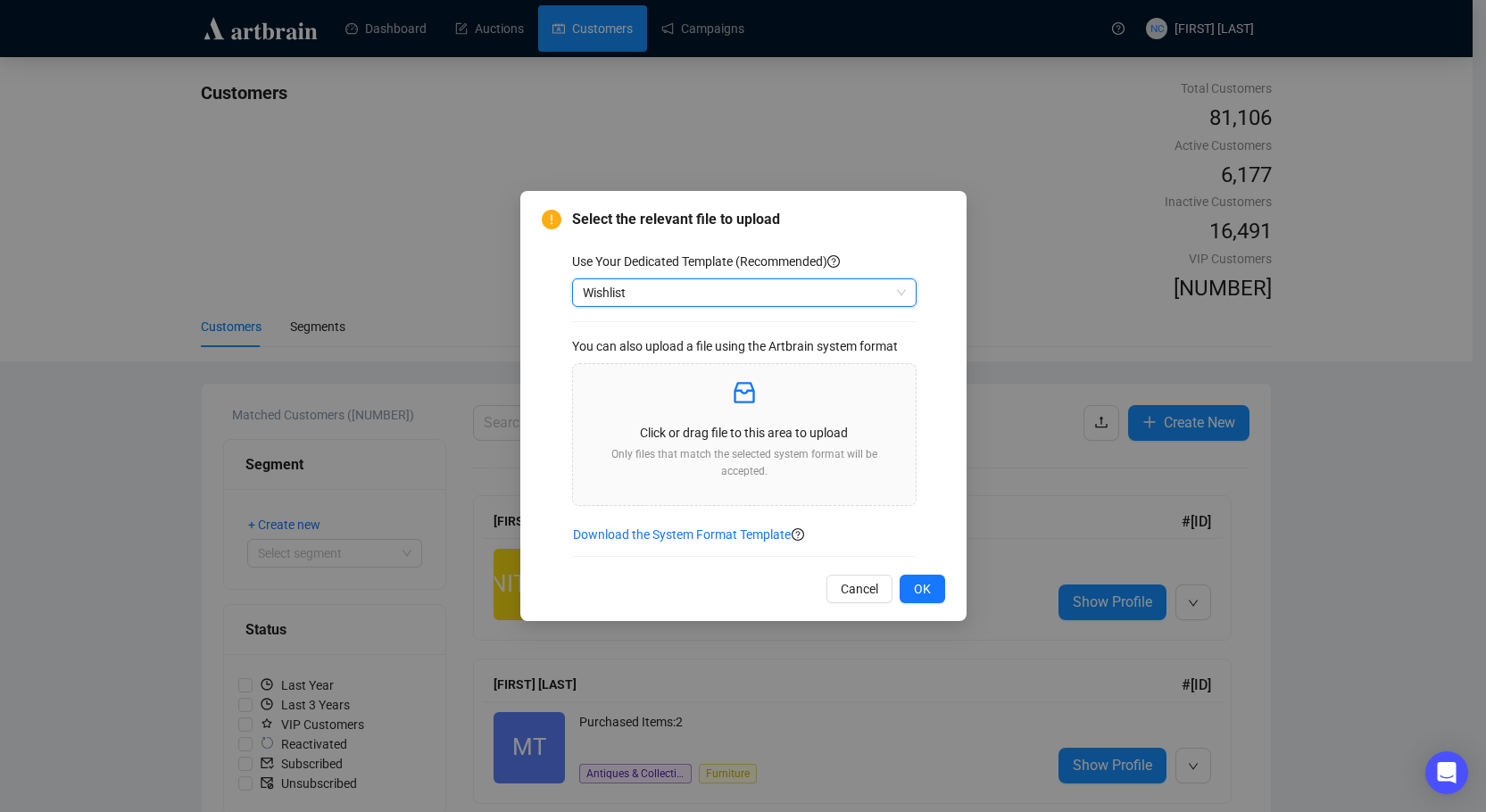 click on "Use Your Dedicated Template (Recommended)  Wishlist Wishlist You can also upload a file using the Artbrain system format Click or drag file to this area to upload Only files that match the selected system format will be accepted. Download the System Format Template" at bounding box center (759, 404) 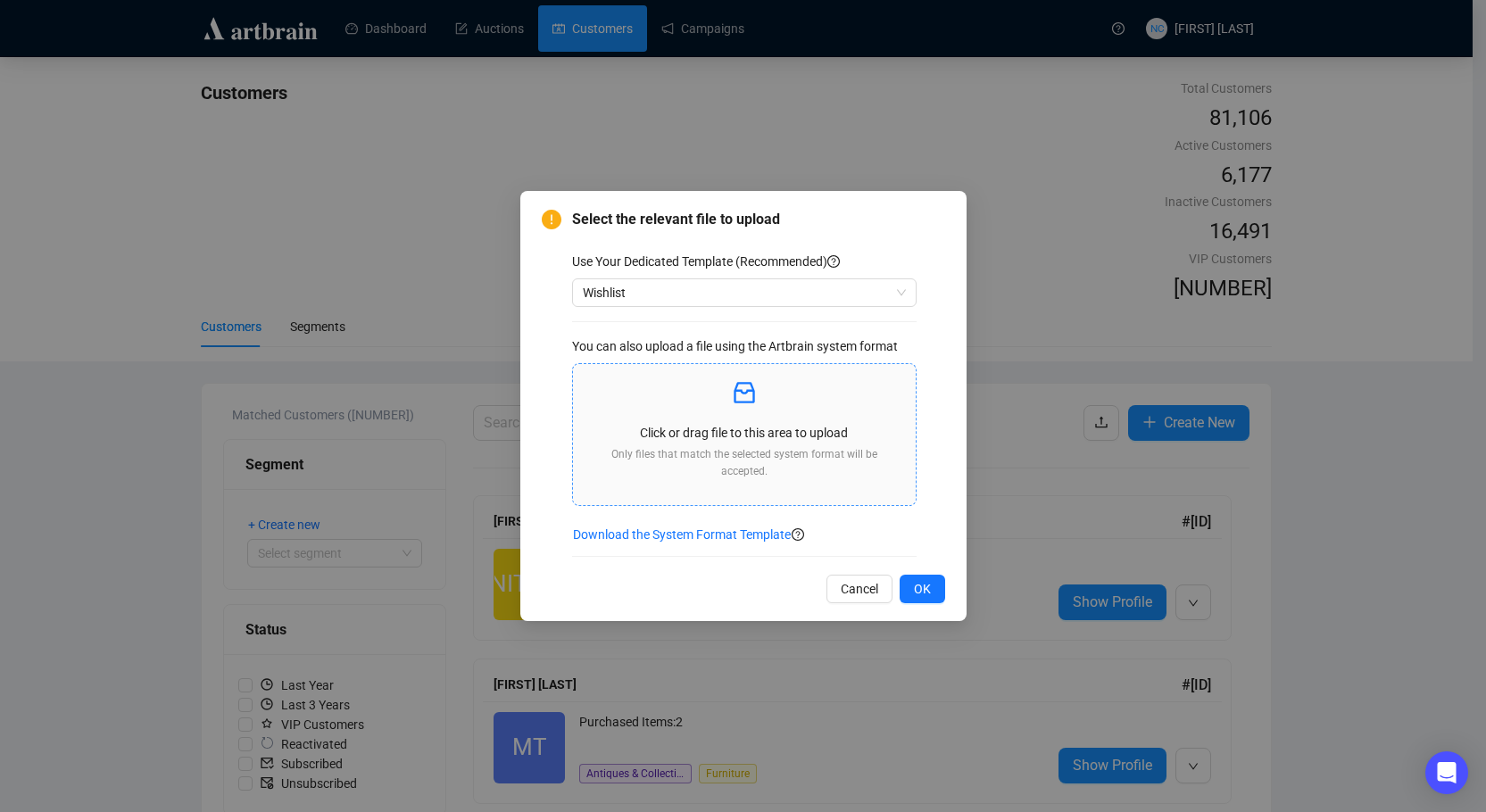 click on "Click or drag file to this area to upload Only files that match the selected system format will be accepted." at bounding box center [744, 435] 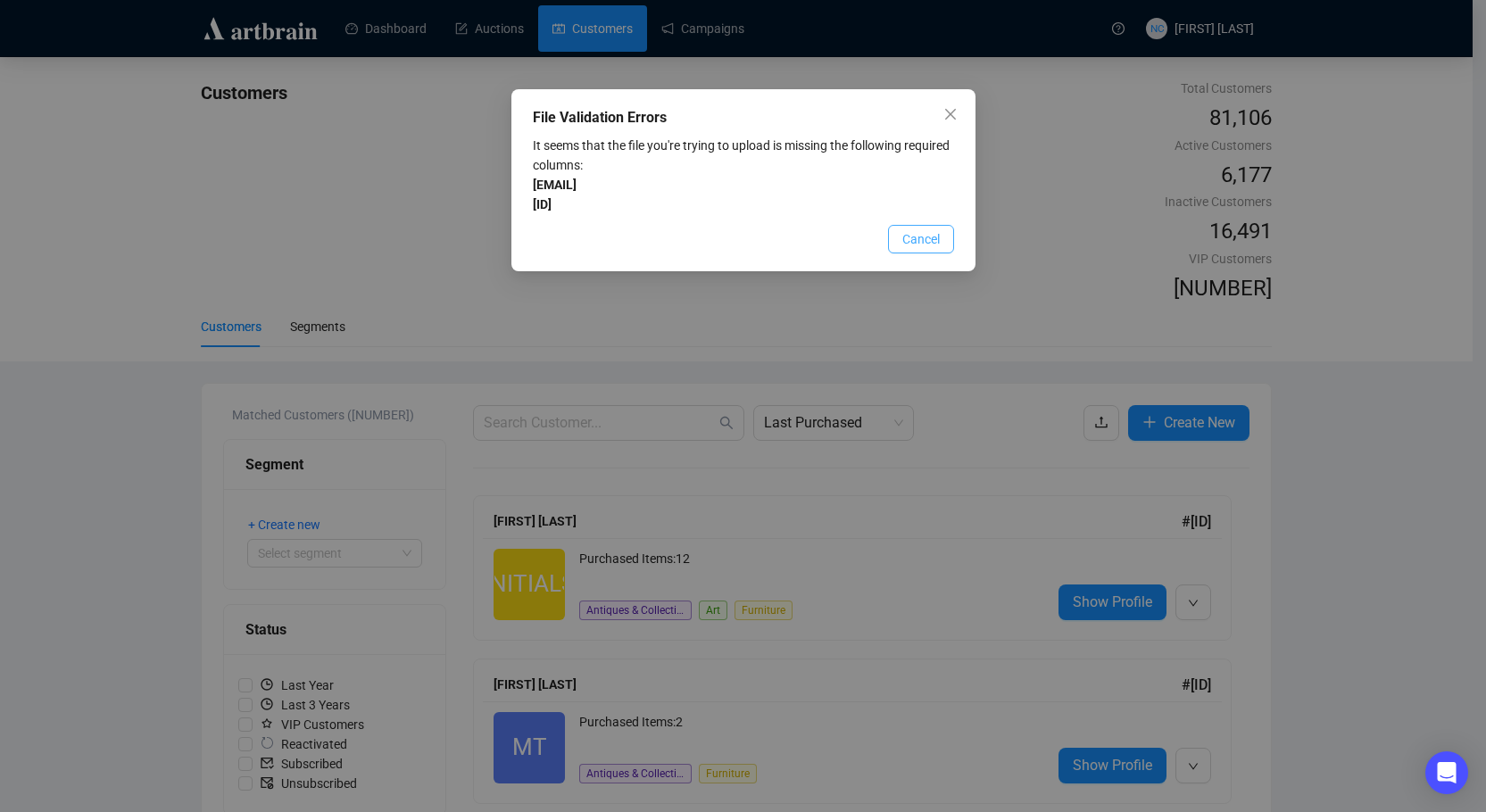 click on "Cancel" at bounding box center (921, 239) 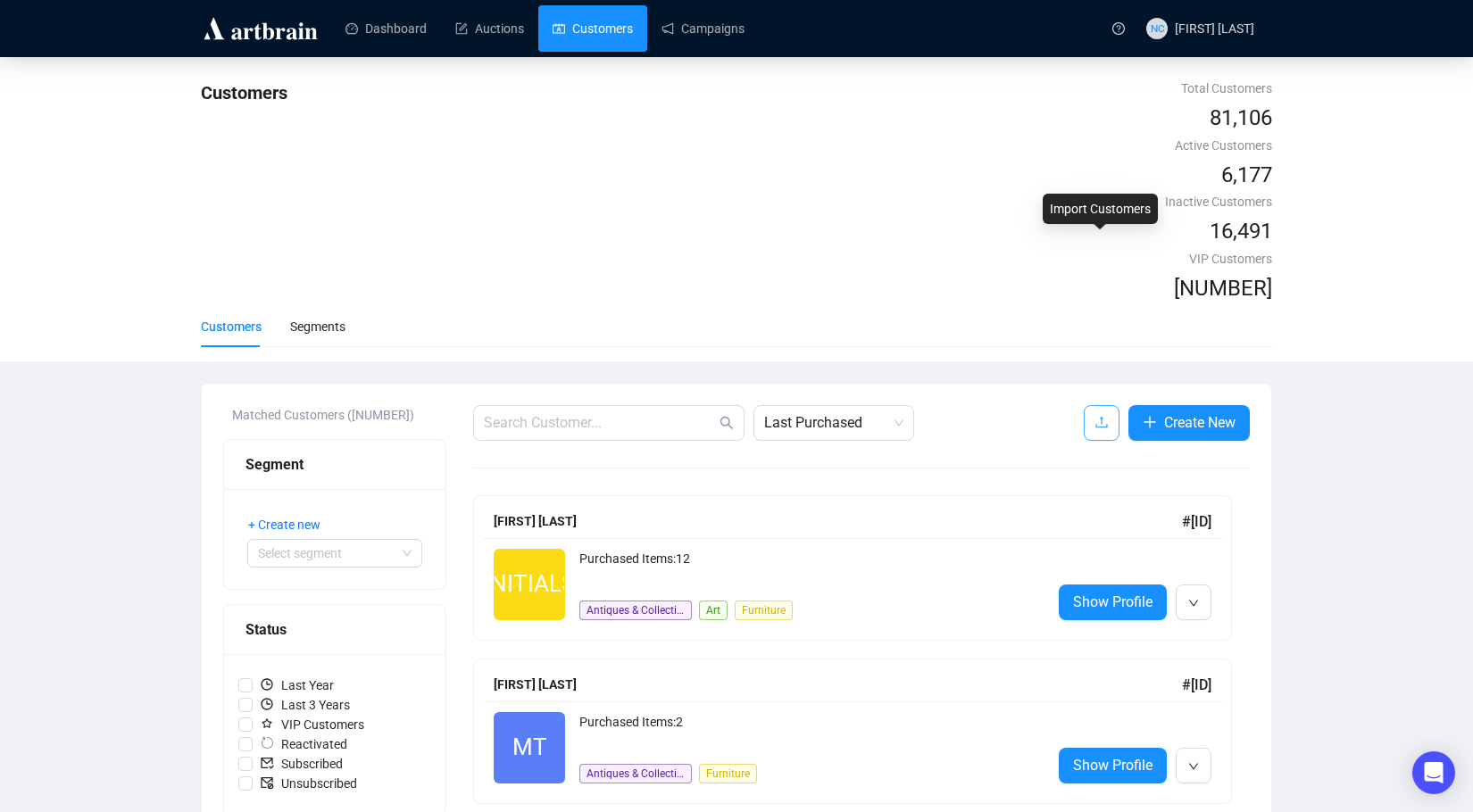 click at bounding box center (1102, 422) 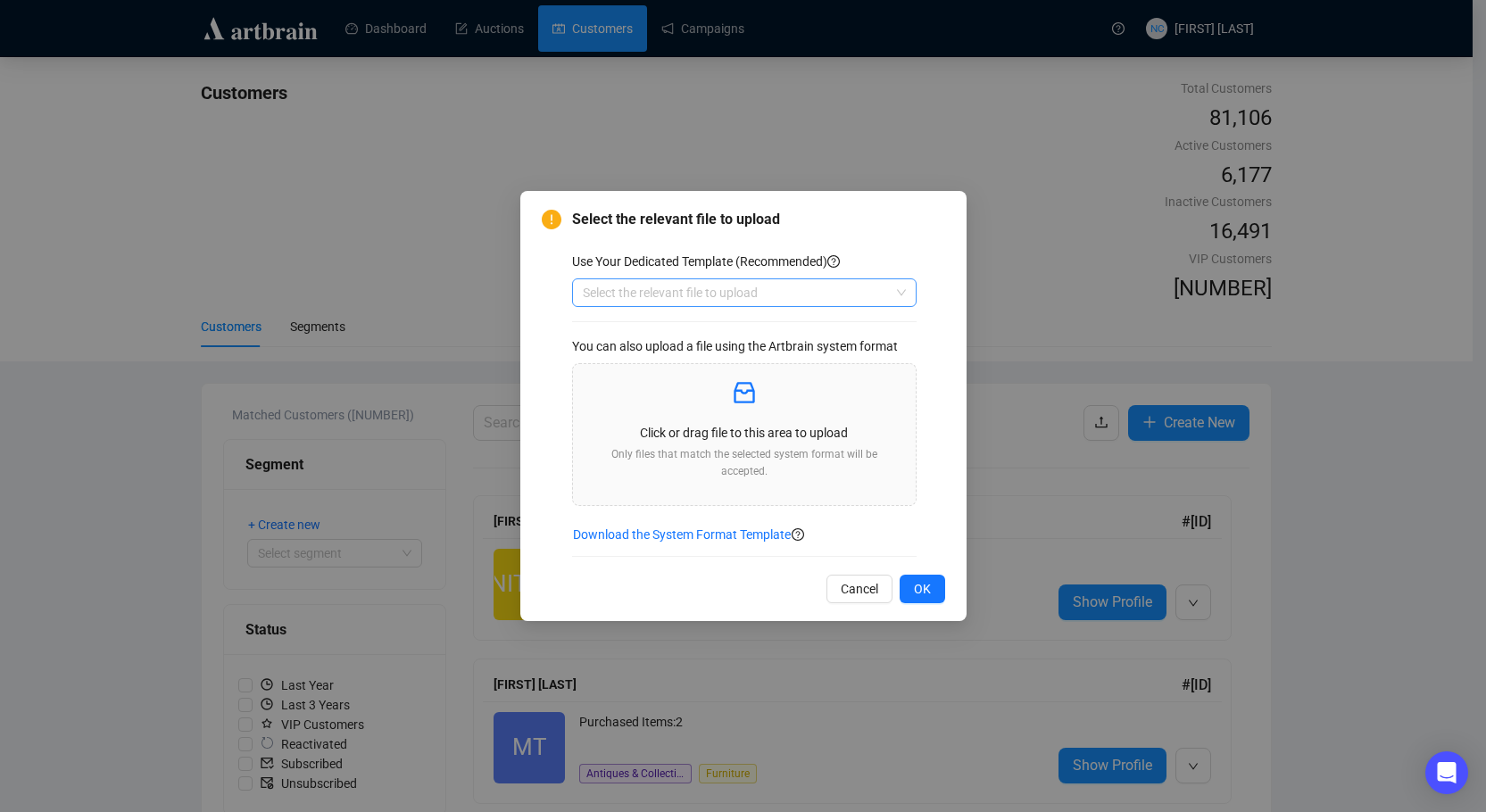 click at bounding box center (736, 293) 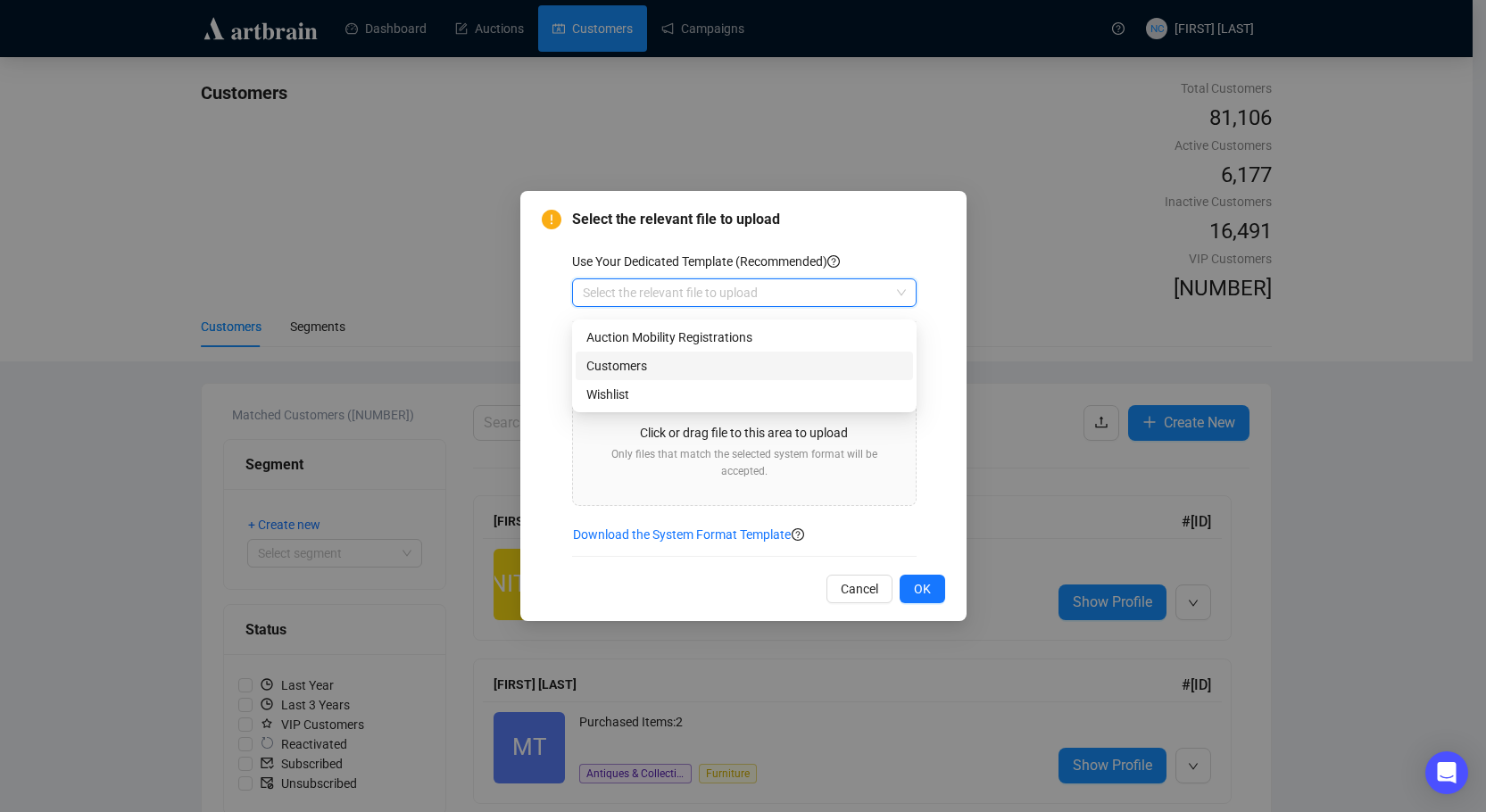 click on "Customers" at bounding box center [744, 366] 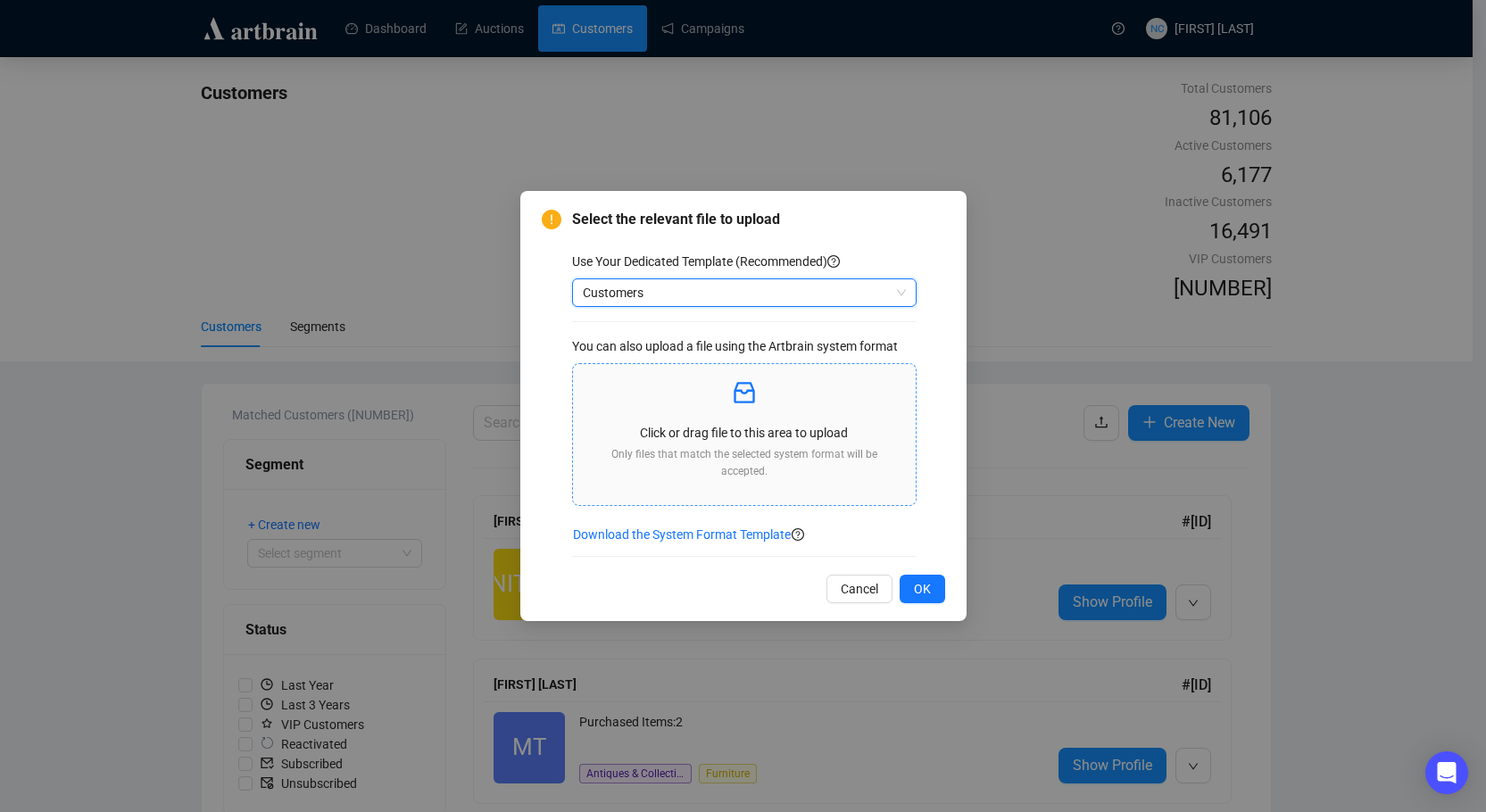 click on "Click or drag file to this area to upload" at bounding box center [744, 433] 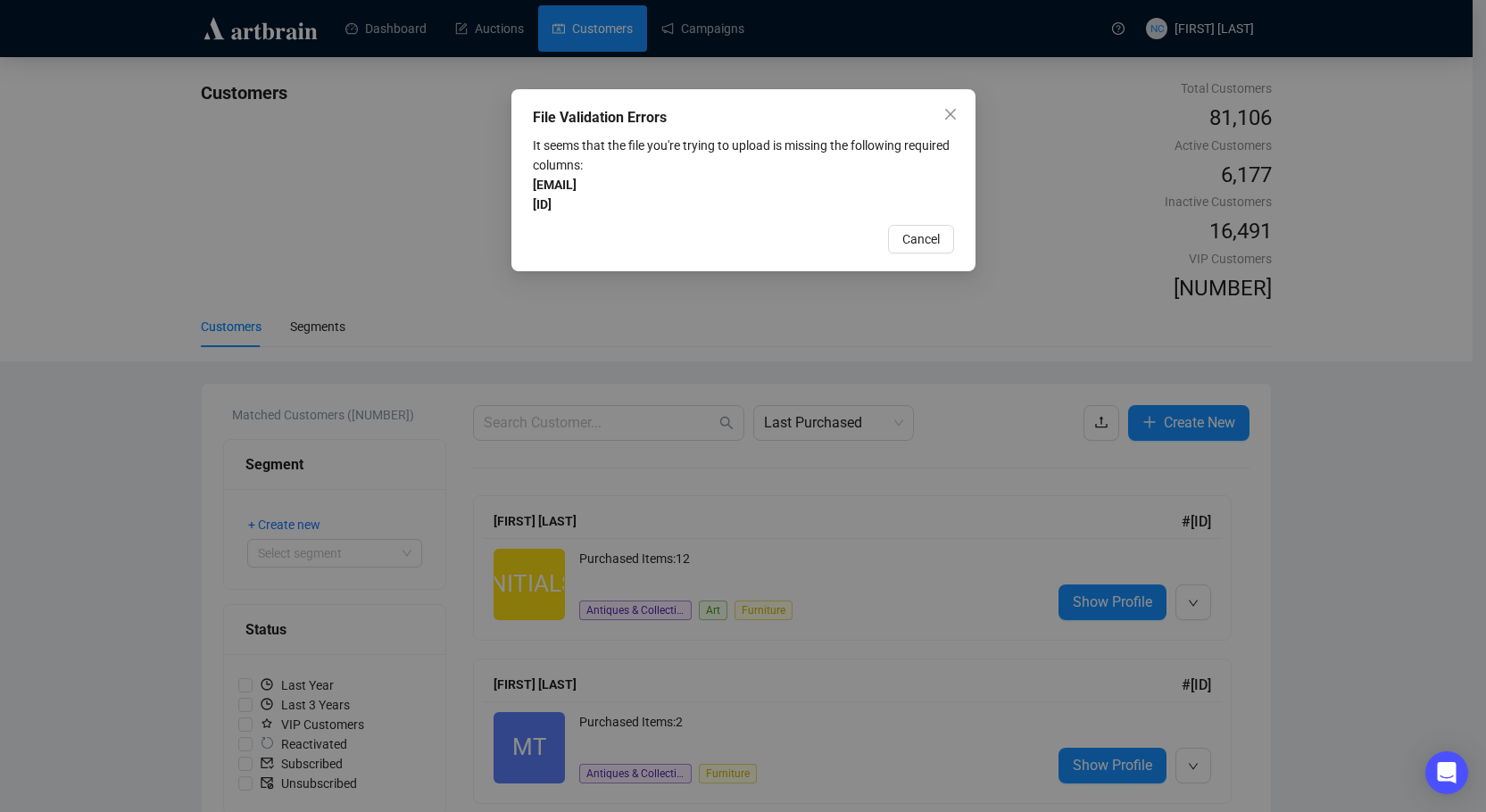 click on "It seems that the file you're trying to upload is missing the following required columns: email customerno" at bounding box center (743, 175) 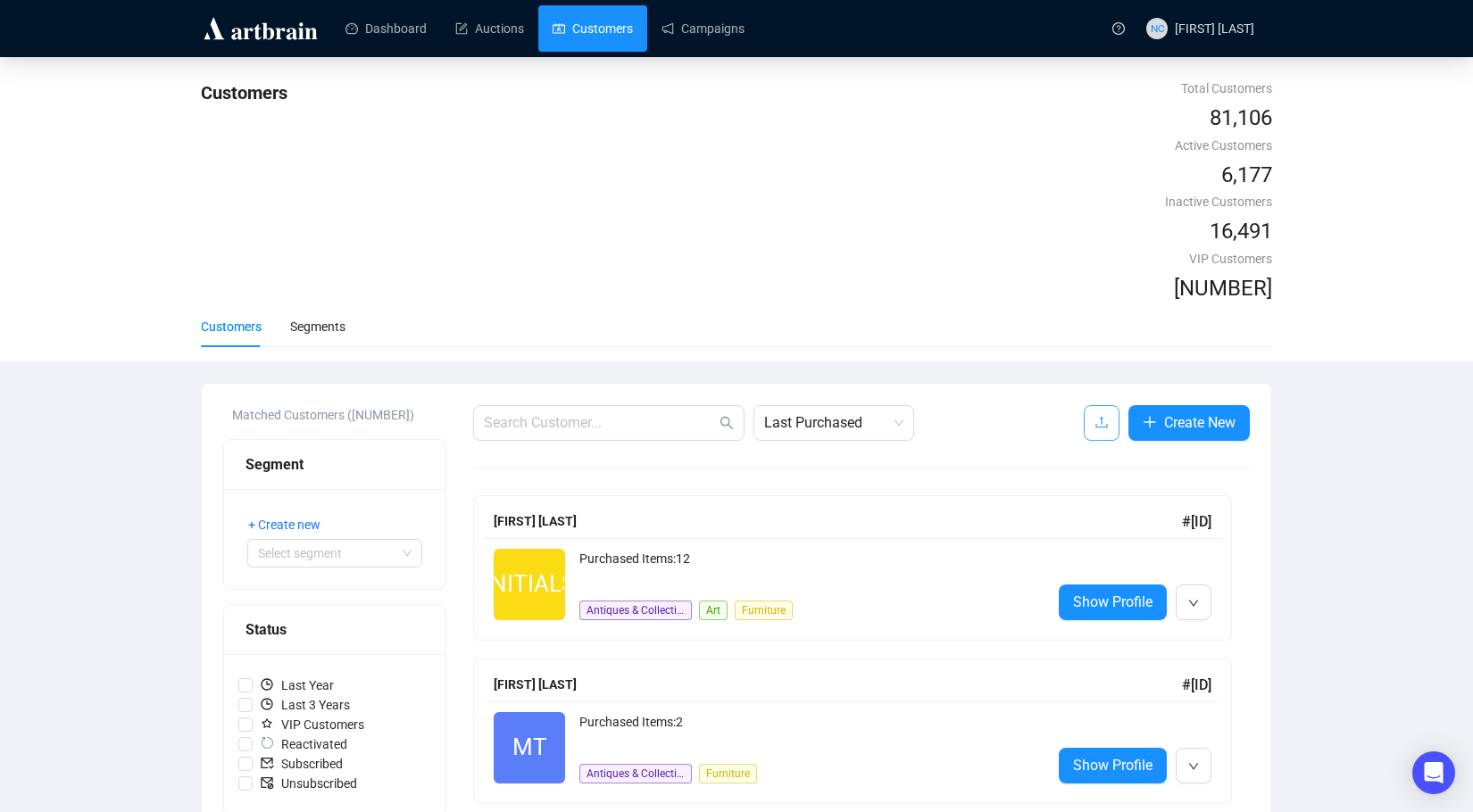click at bounding box center [1102, 422] 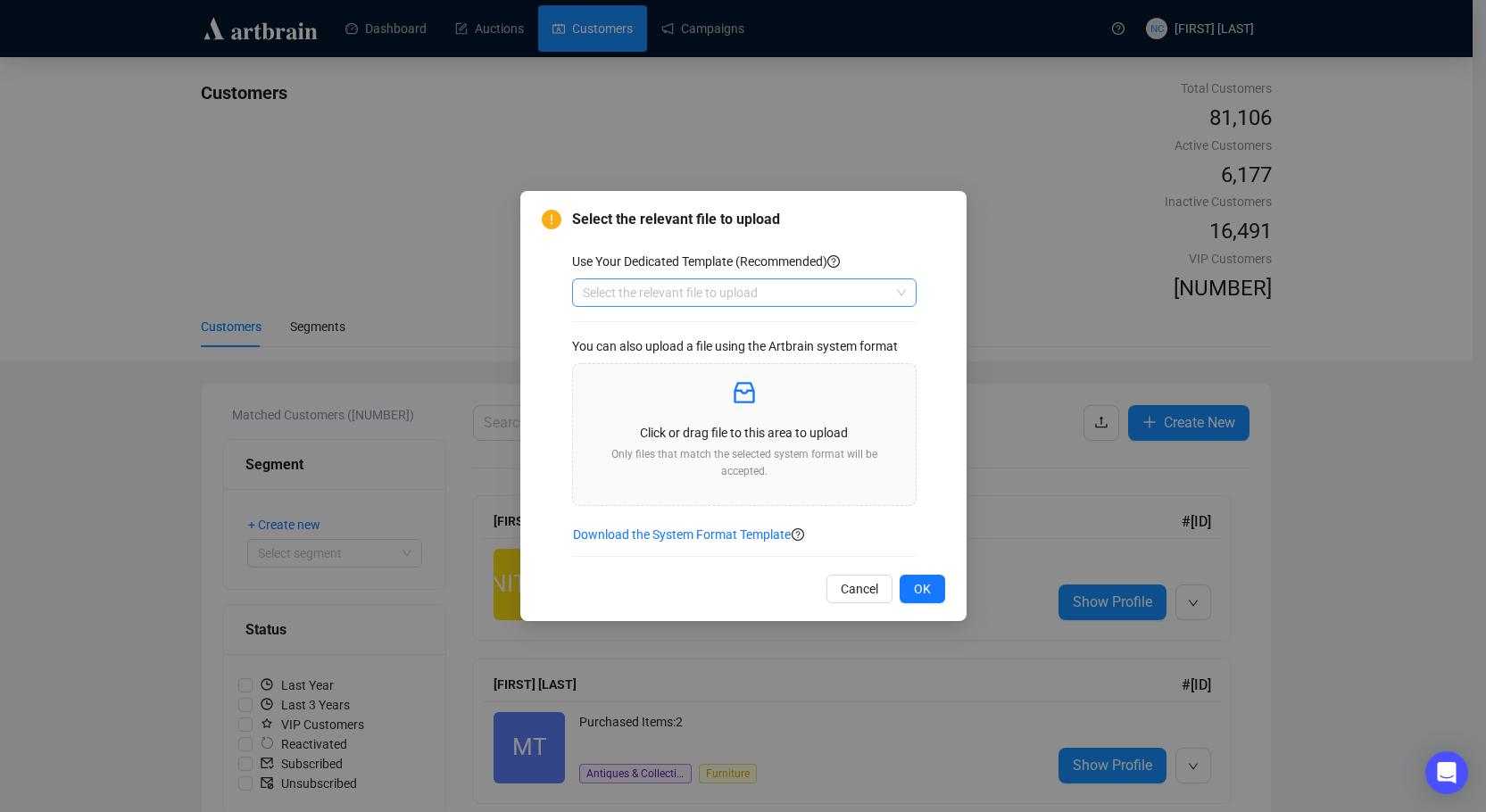 click at bounding box center [736, 293] 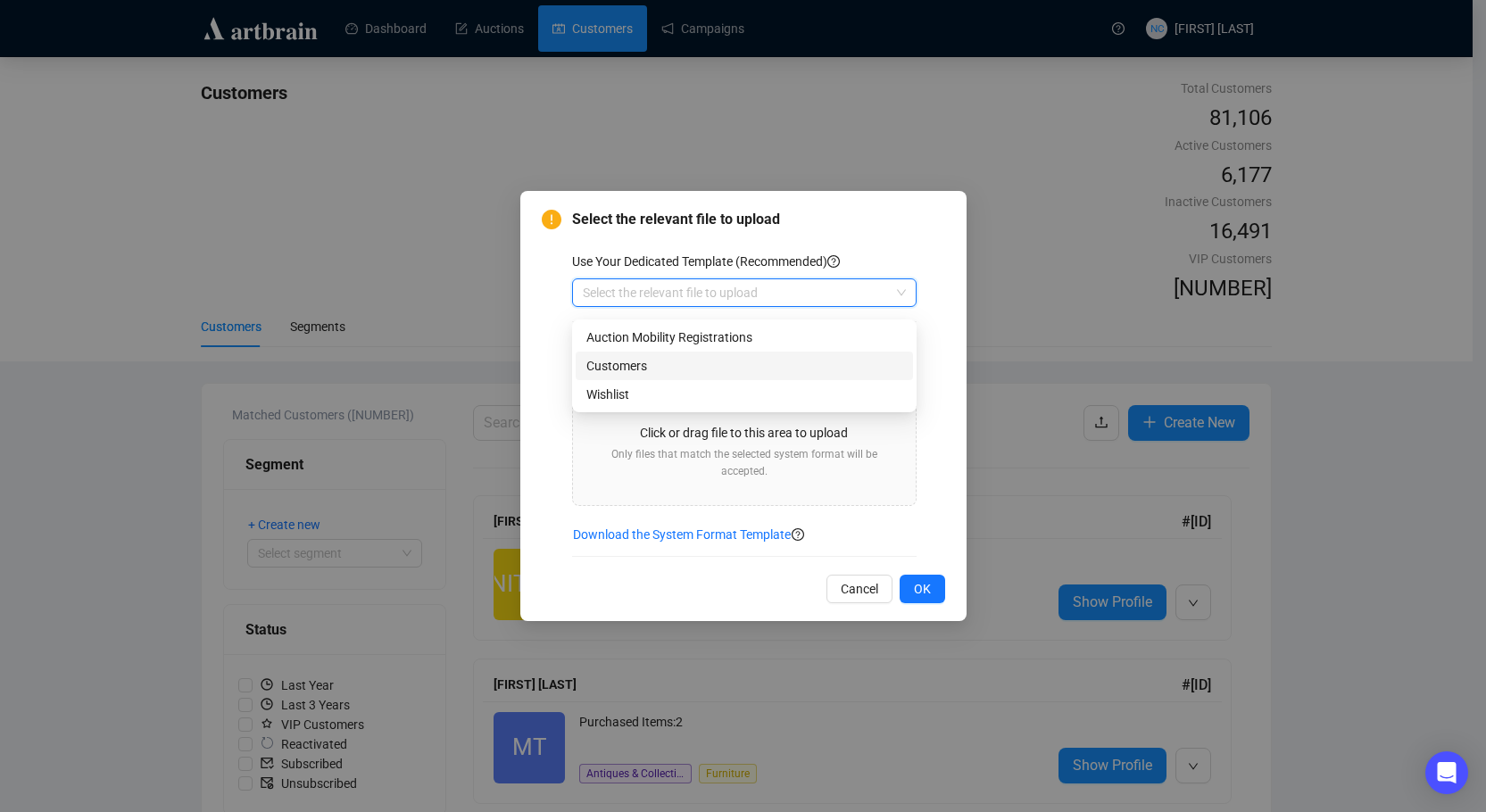 click on "Customers" at bounding box center (744, 366) 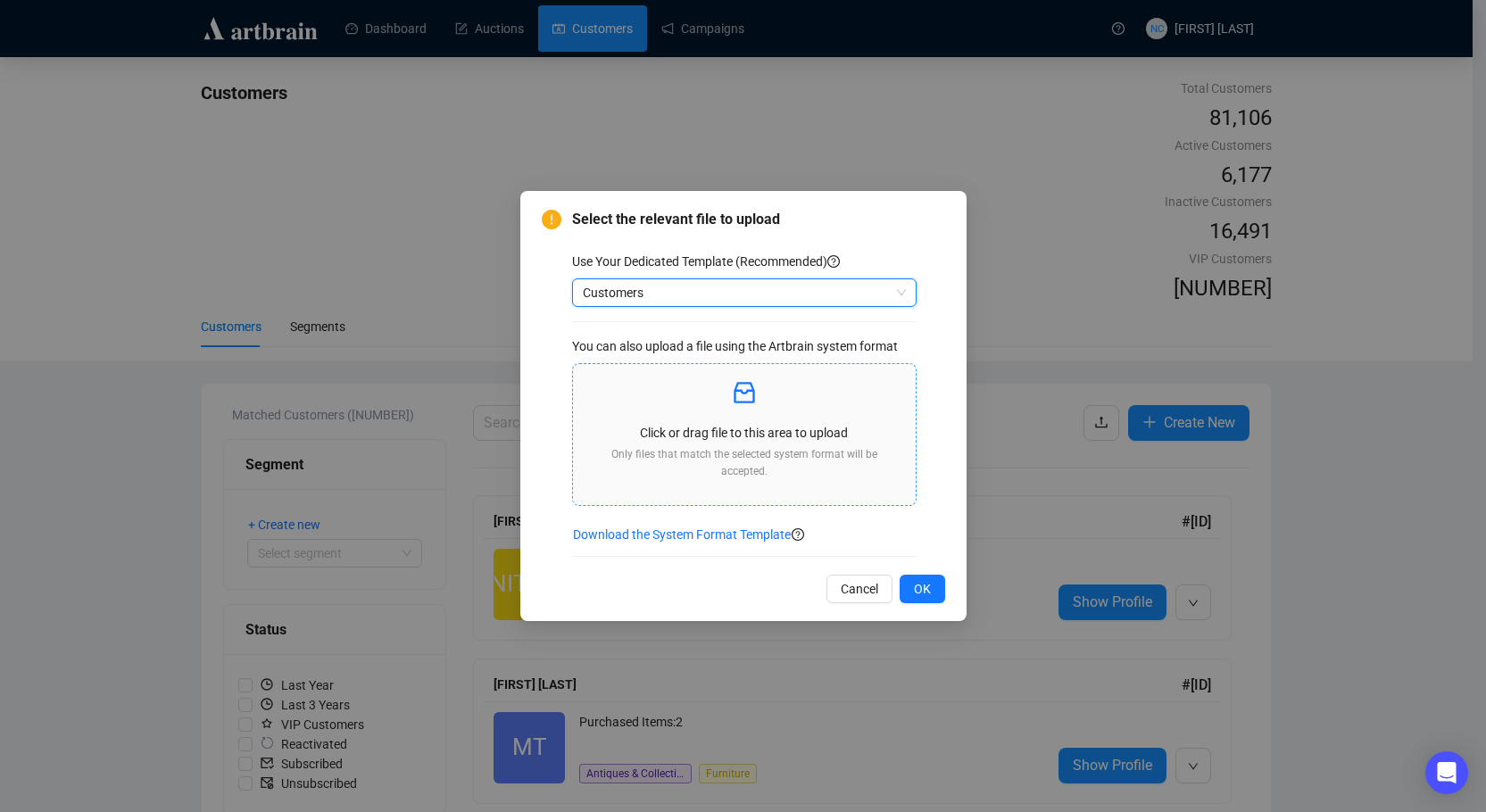 click at bounding box center (744, 394) 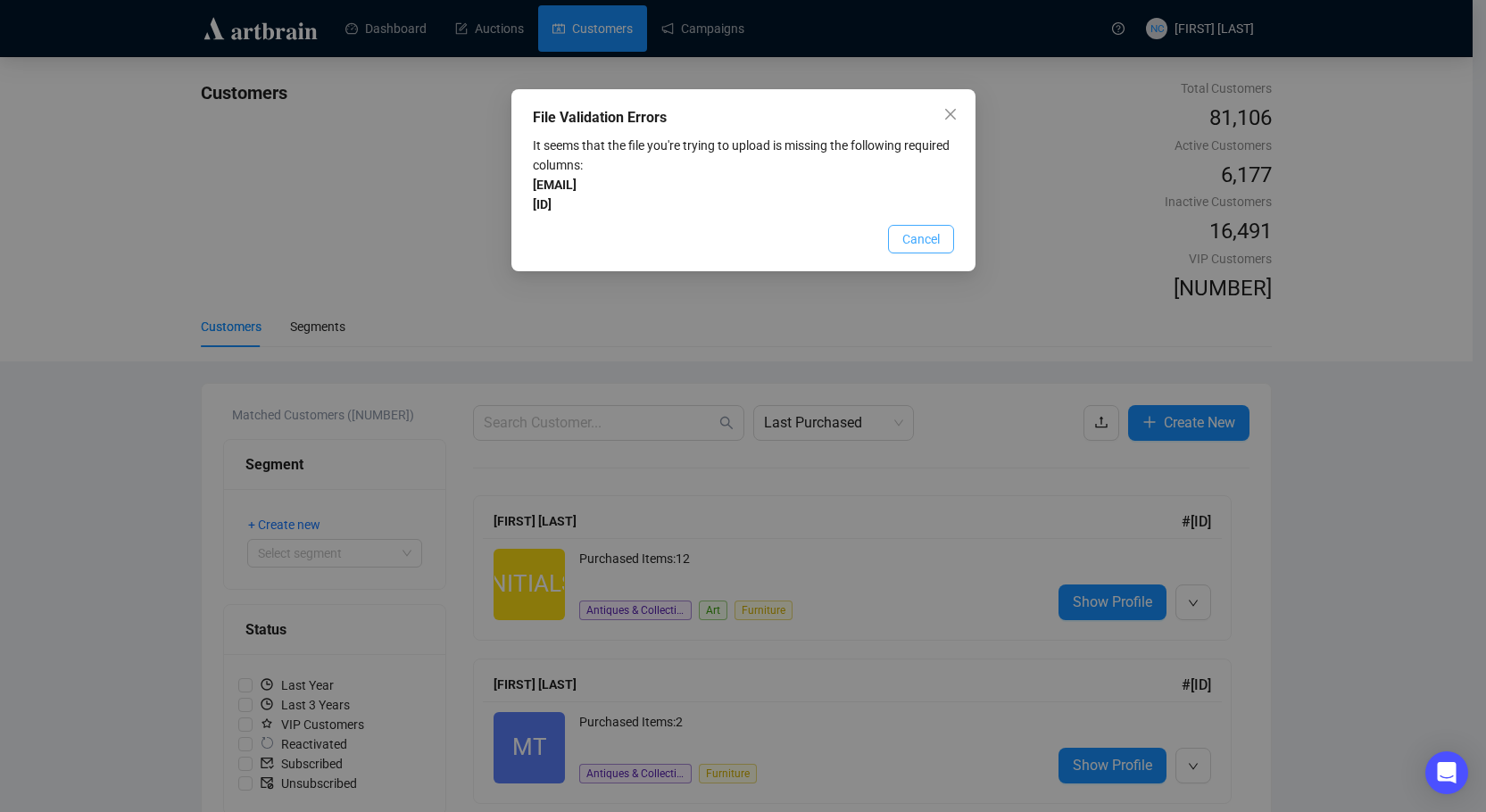 click on "Cancel" at bounding box center [921, 239] 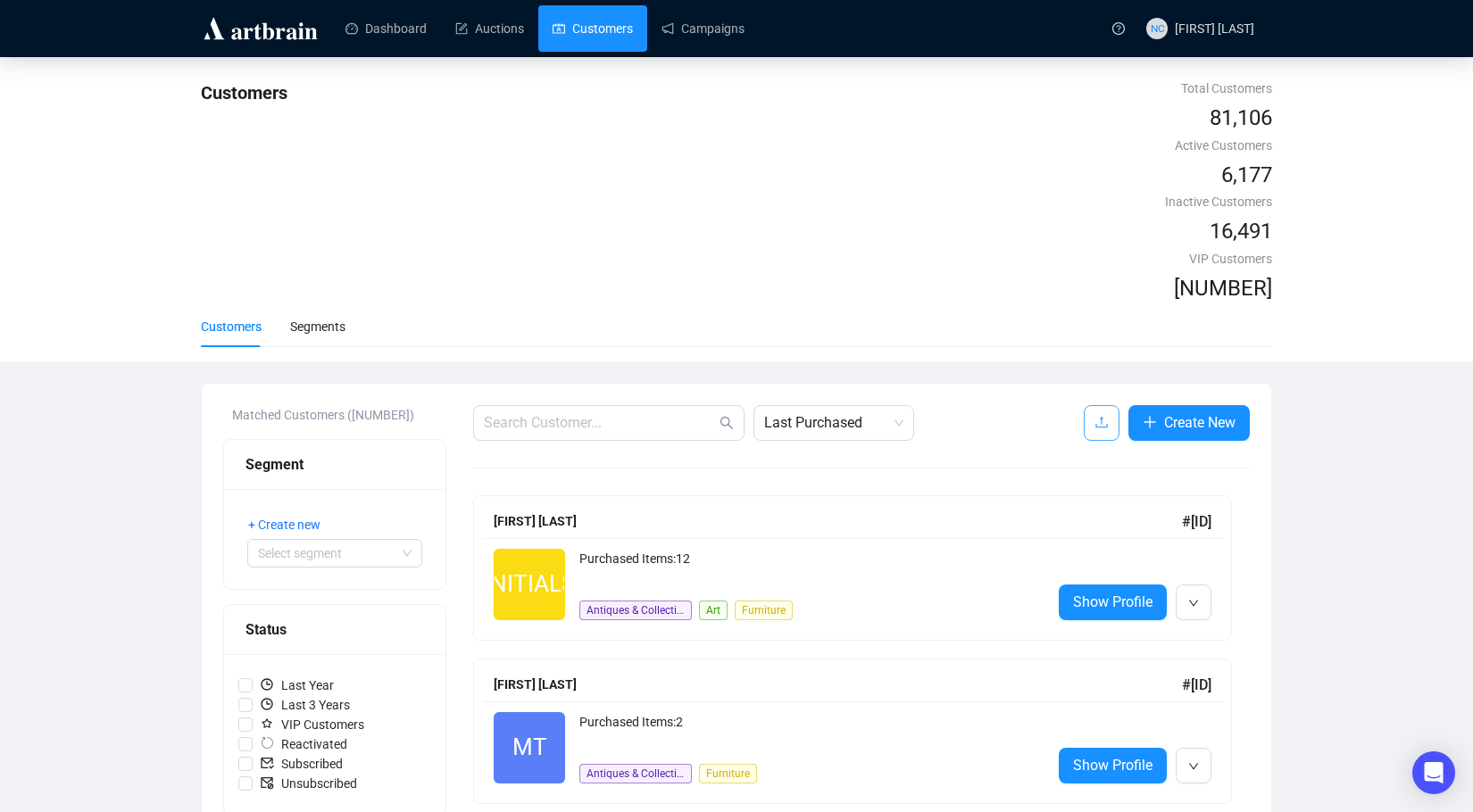 click at bounding box center [1102, 423] 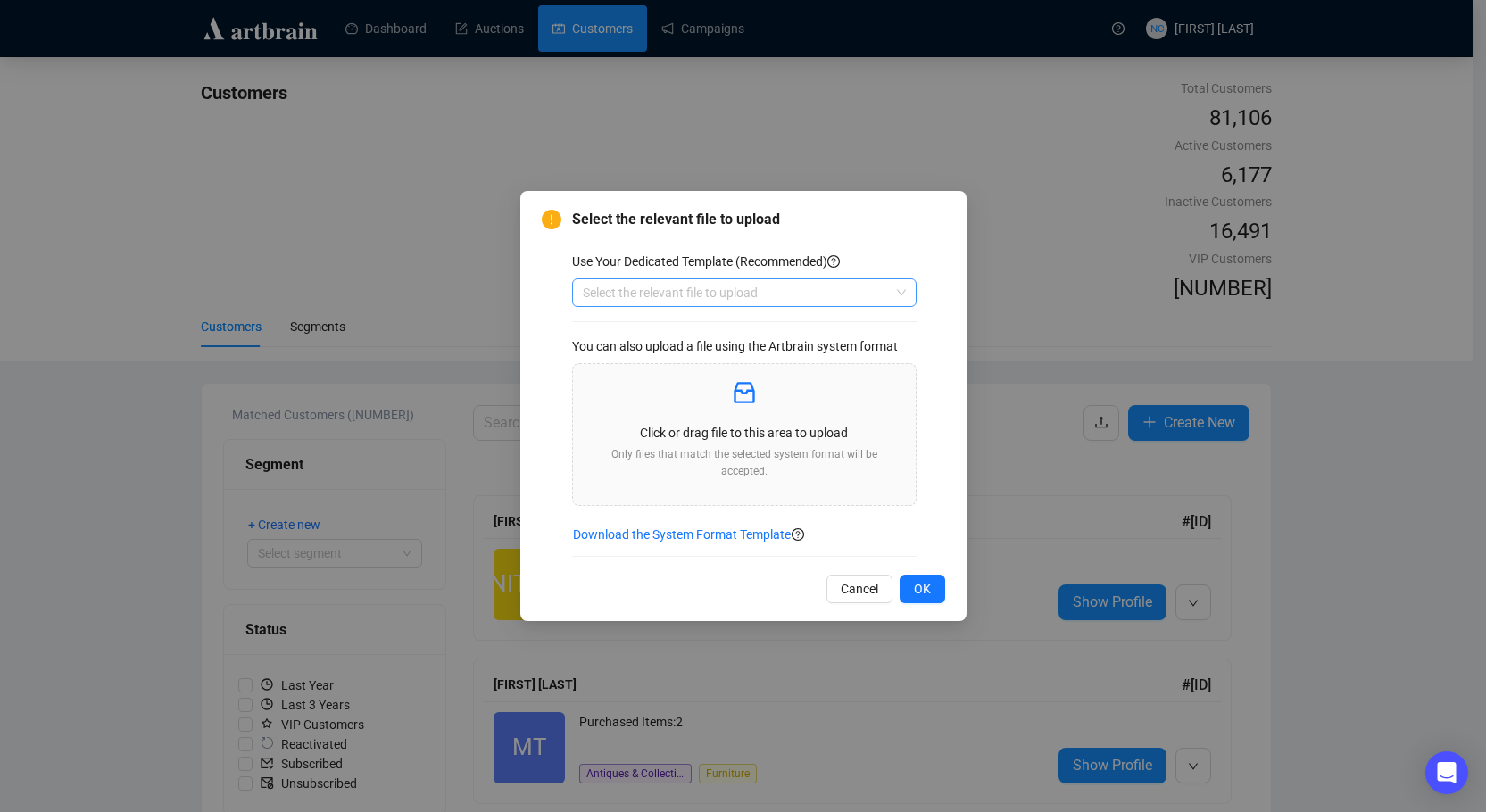 click at bounding box center [736, 293] 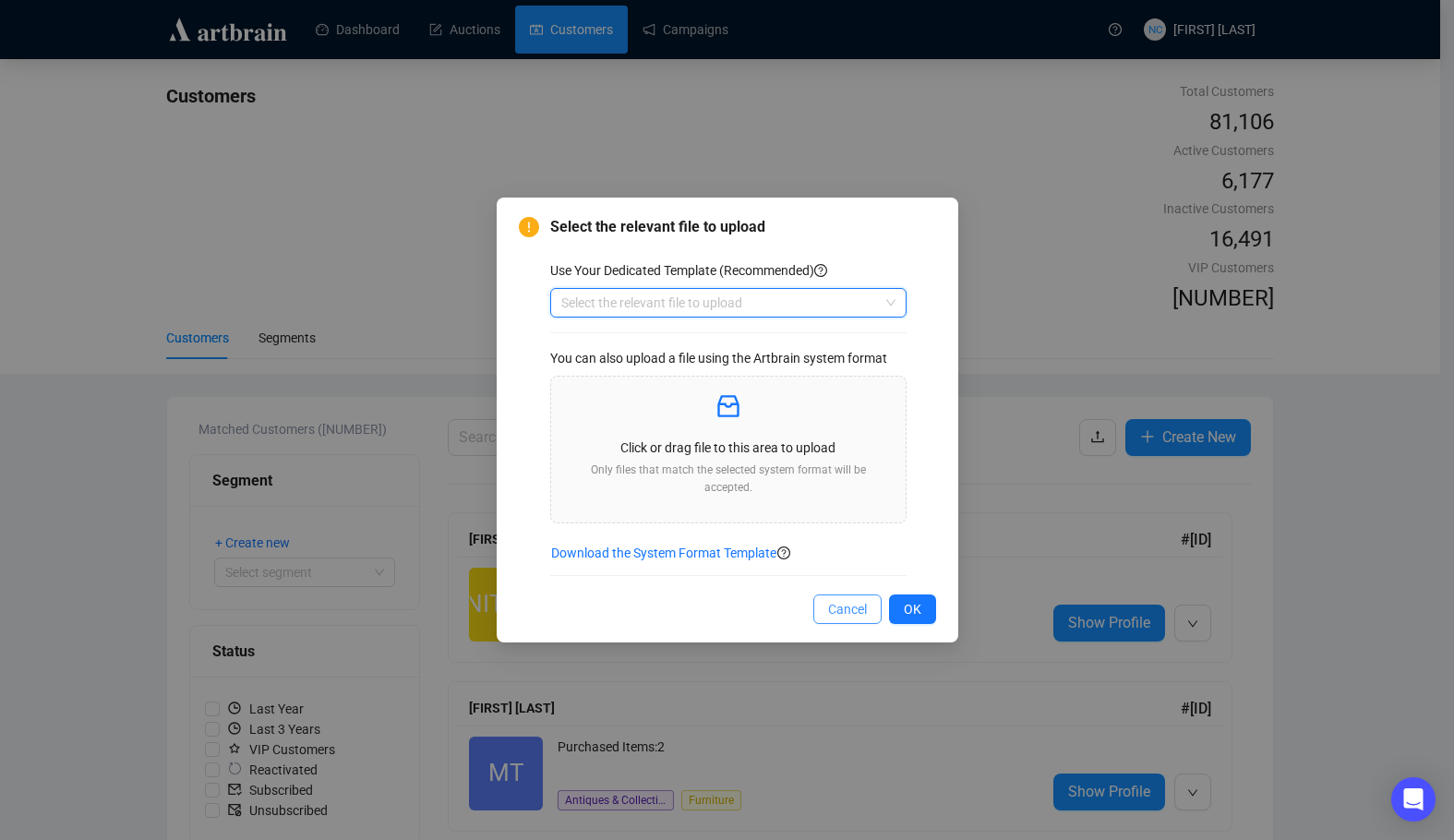 click on "Cancel" at bounding box center [847, 609] 